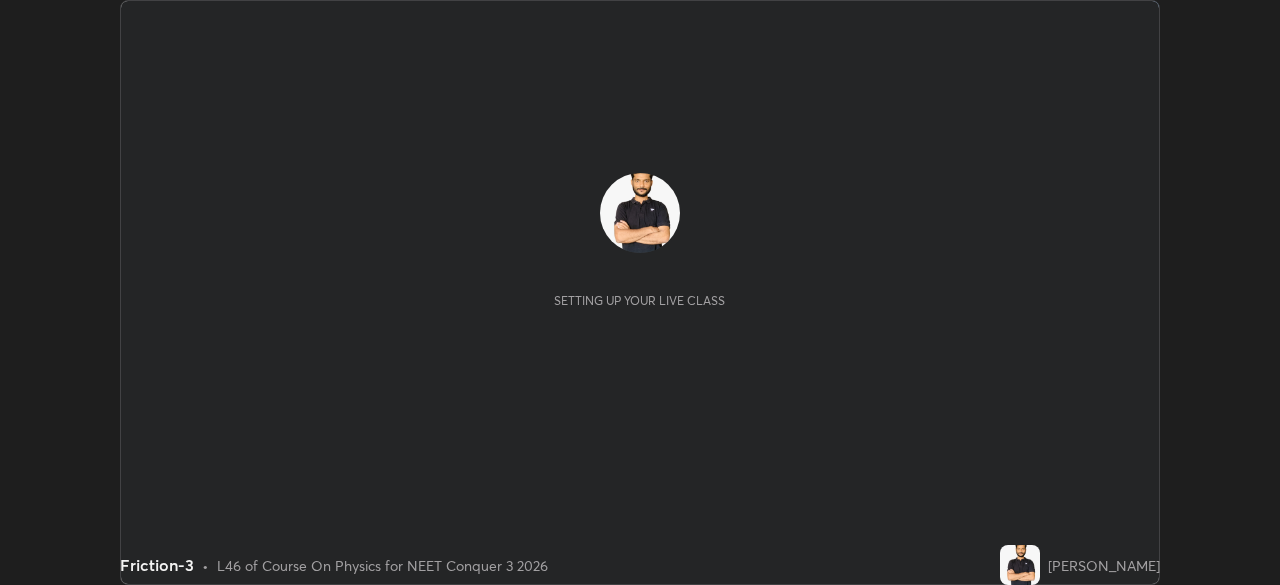scroll, scrollTop: 0, scrollLeft: 0, axis: both 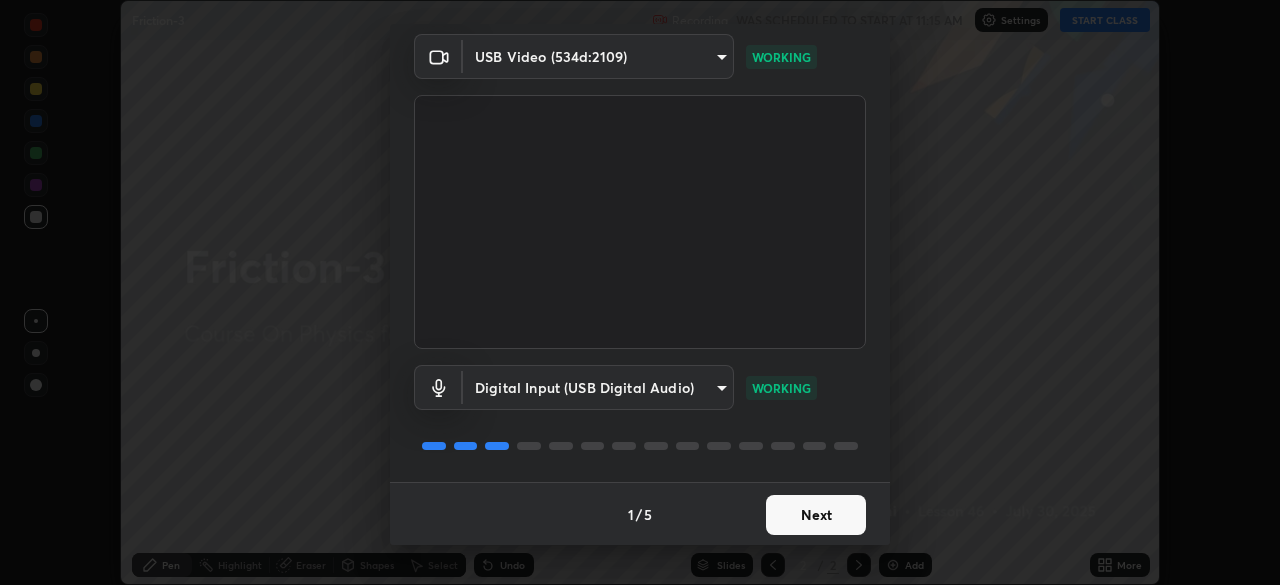 click on "Next" at bounding box center (816, 515) 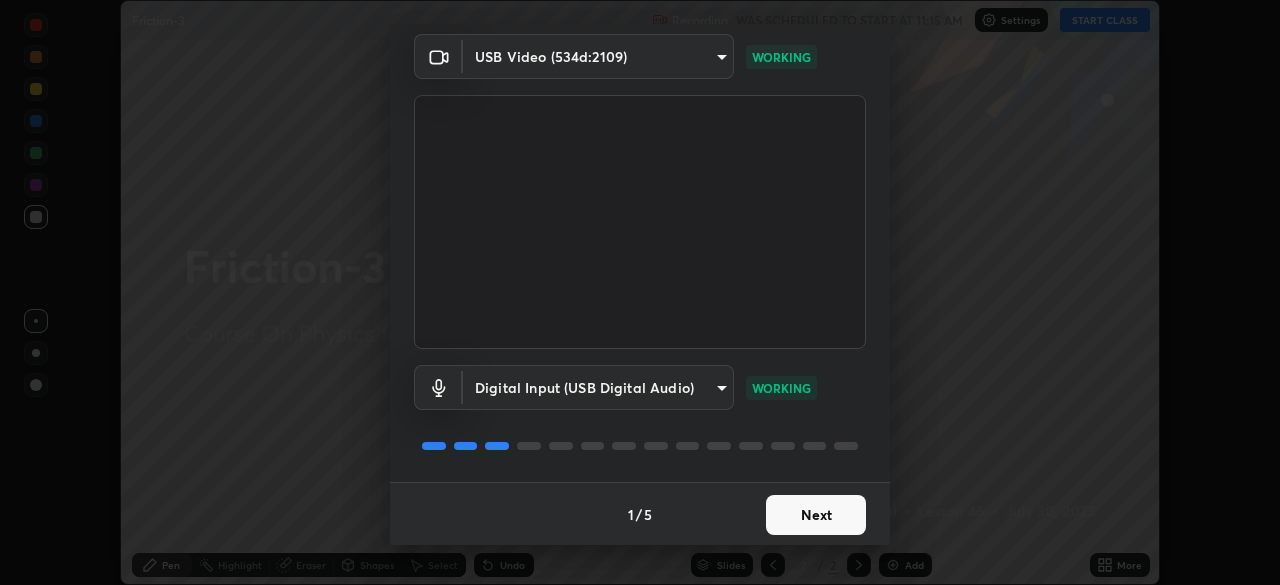 scroll, scrollTop: 0, scrollLeft: 0, axis: both 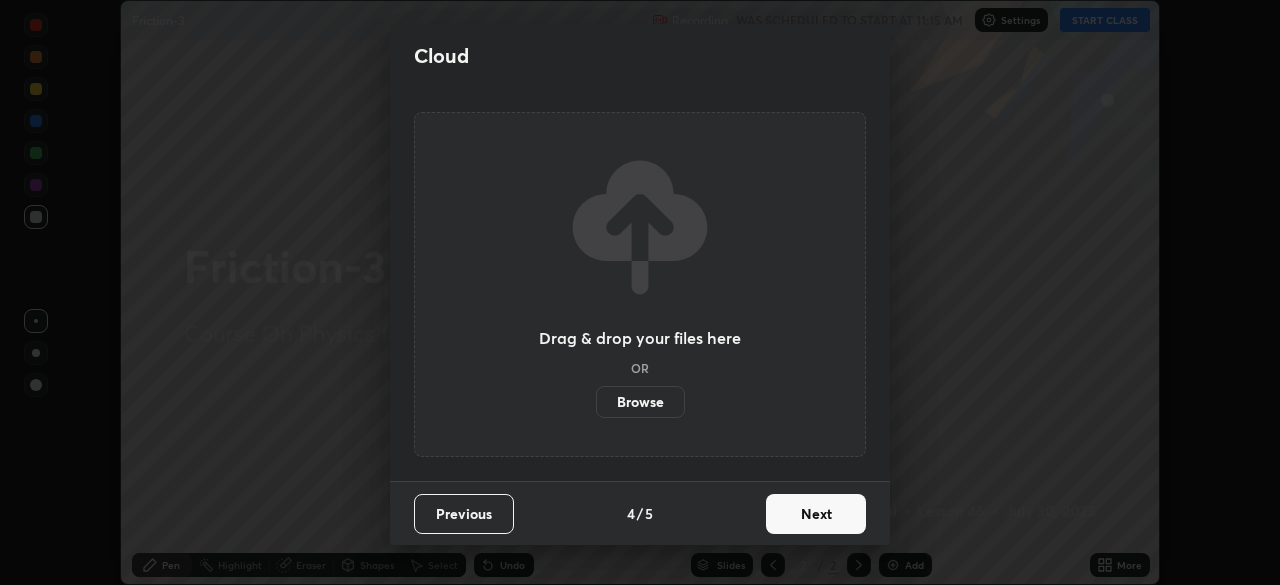 click on "Browse" at bounding box center (640, 402) 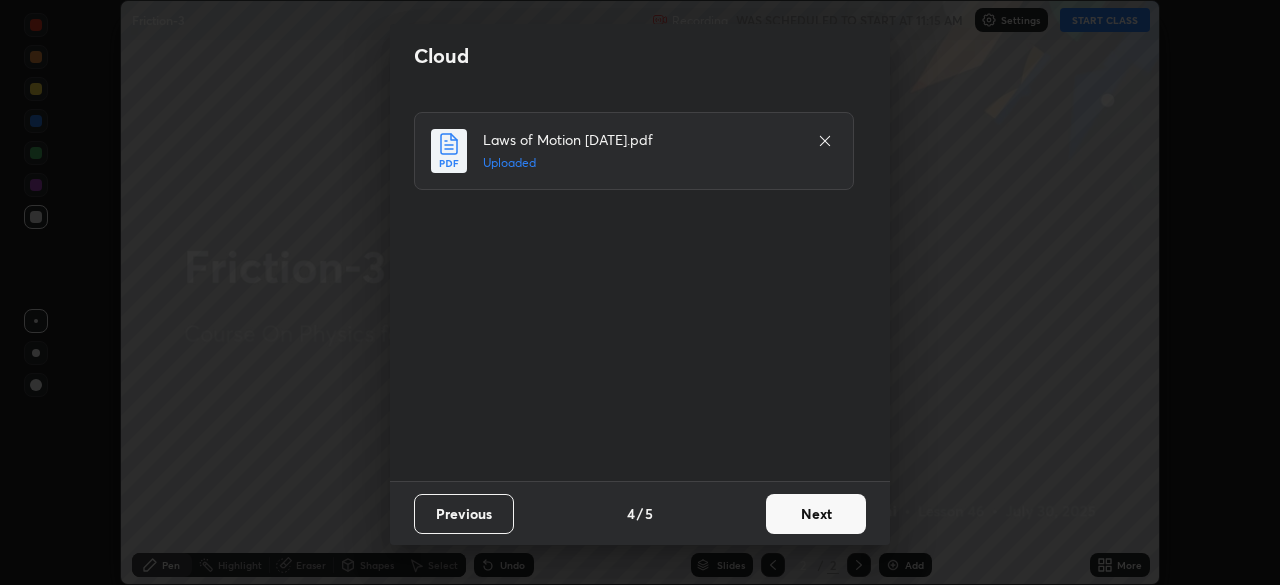click on "Next" at bounding box center [816, 514] 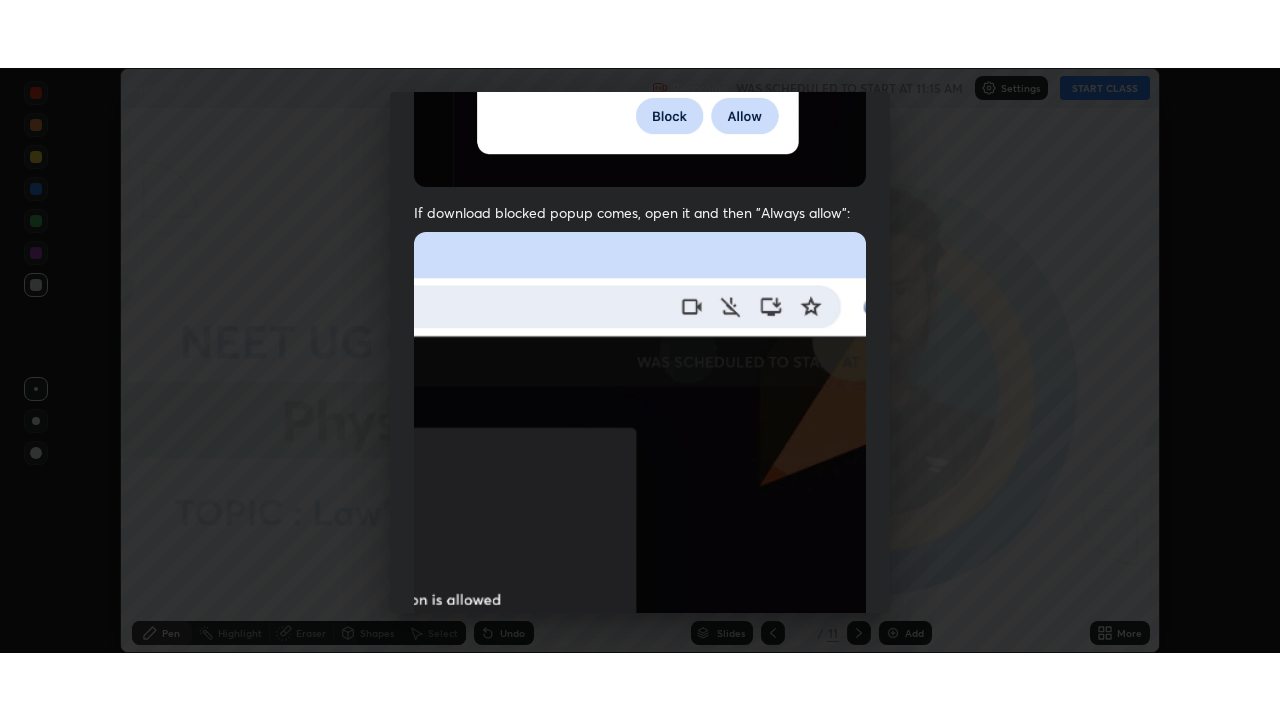 scroll, scrollTop: 478, scrollLeft: 0, axis: vertical 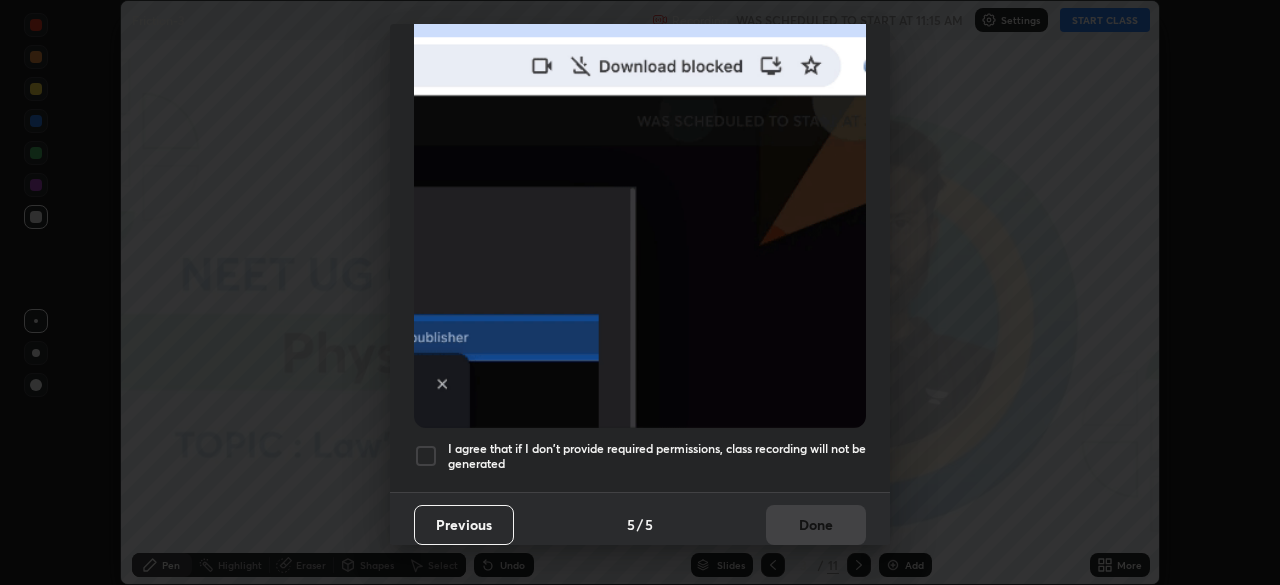click on "I agree that if I don't provide required permissions, class recording will not be generated" at bounding box center [657, 456] 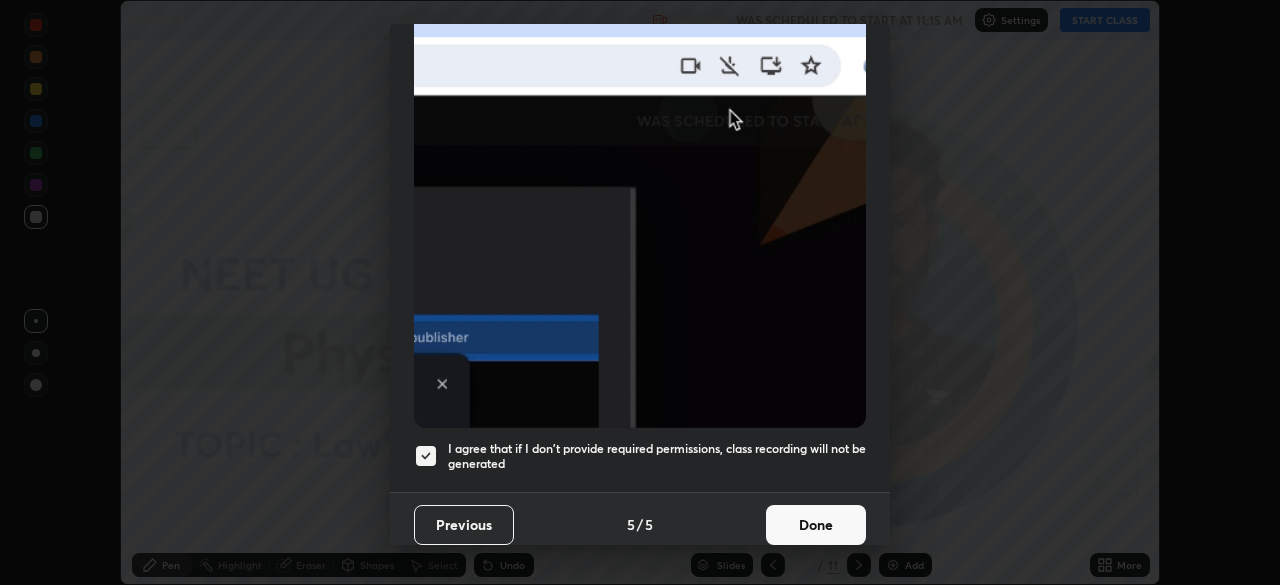 click on "Done" at bounding box center (816, 525) 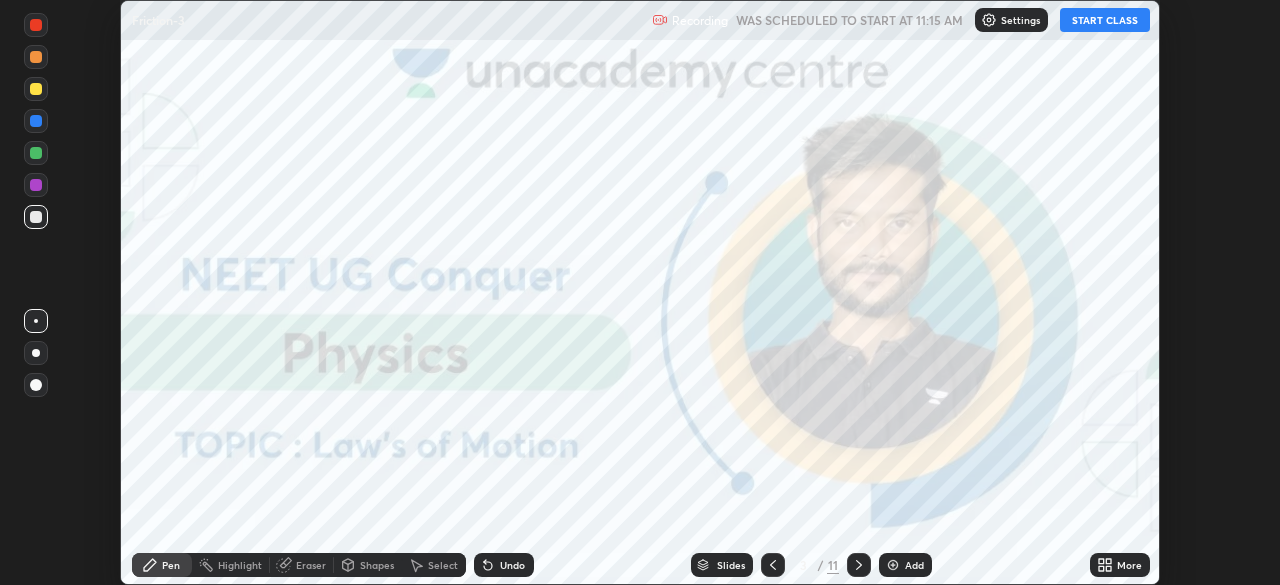 click 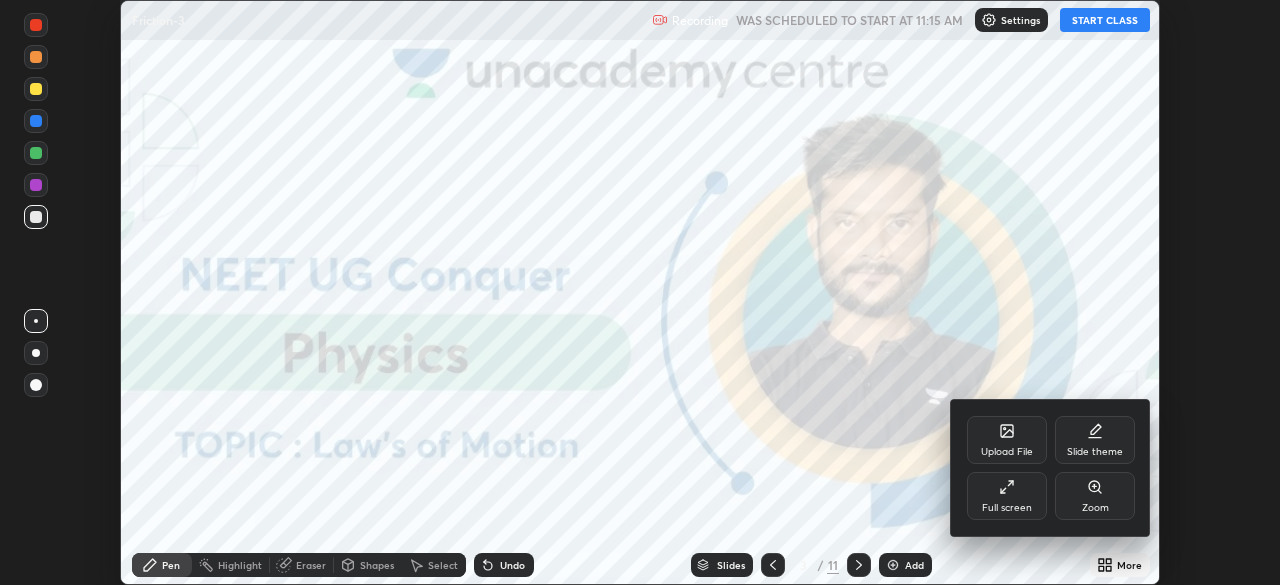 click on "Upload File" at bounding box center [1007, 452] 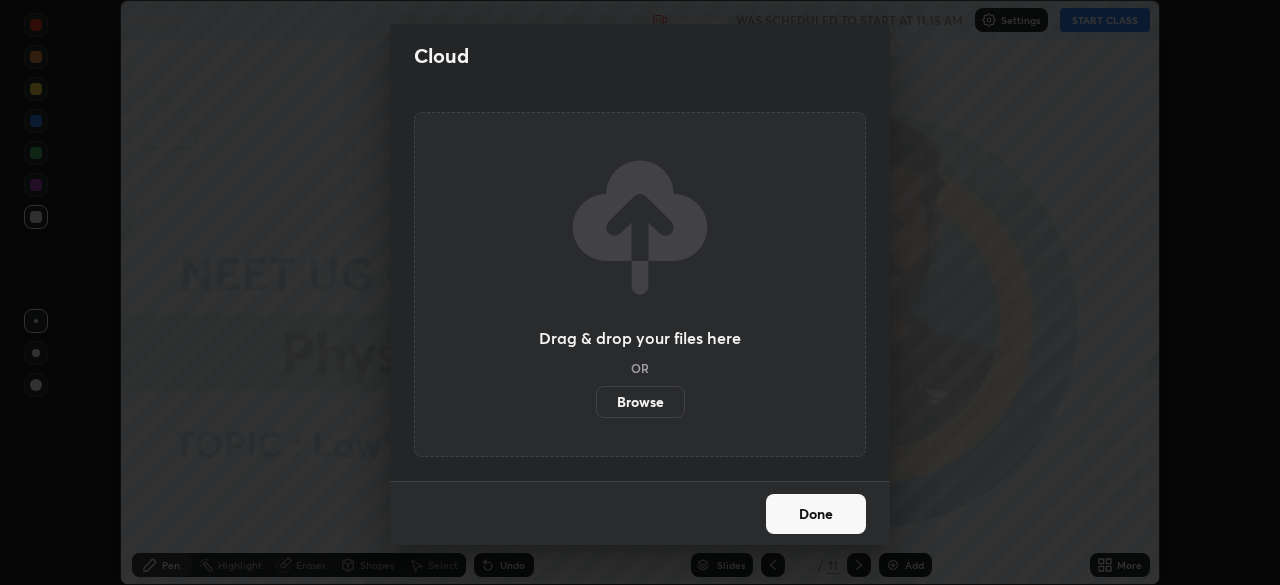 click on "Done" at bounding box center (816, 514) 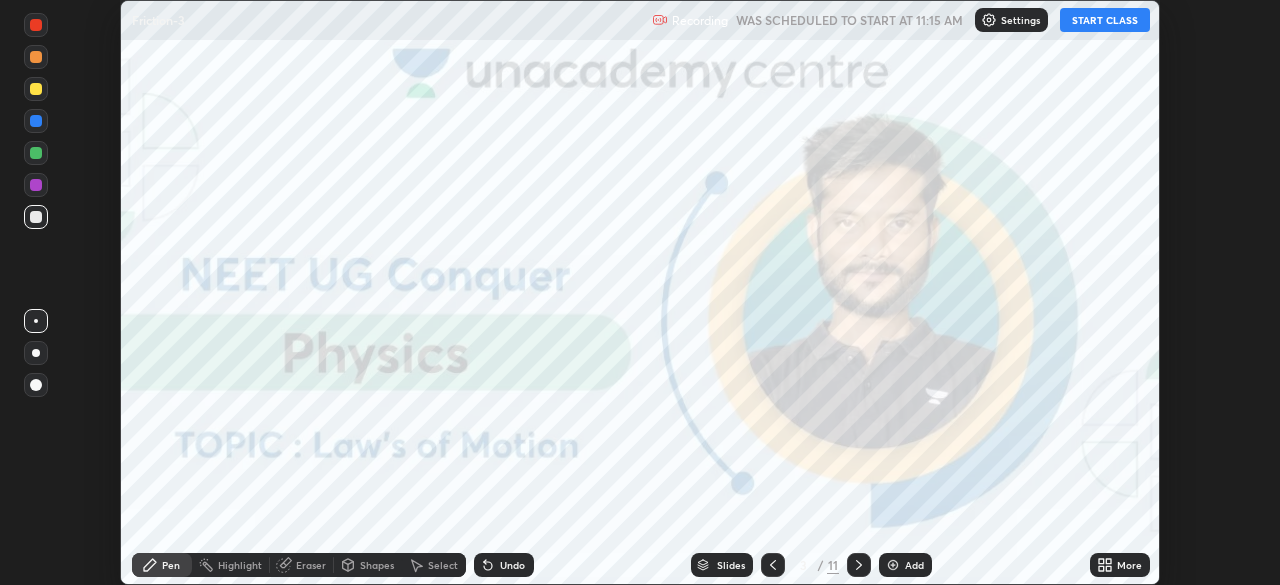 click 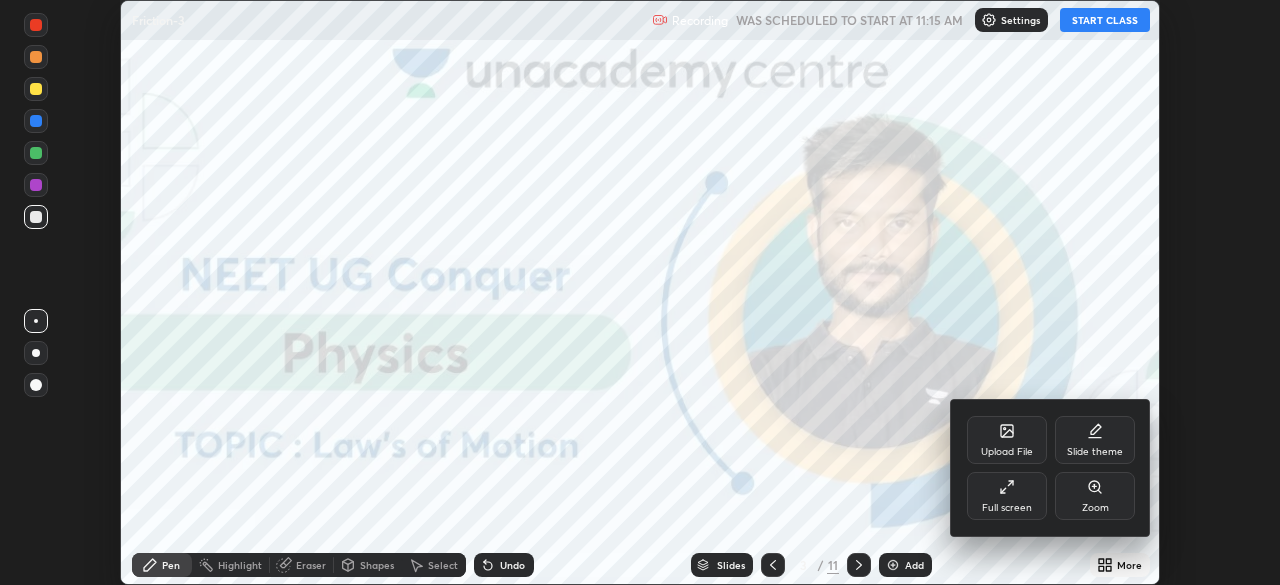 click on "Upload File" at bounding box center (1007, 452) 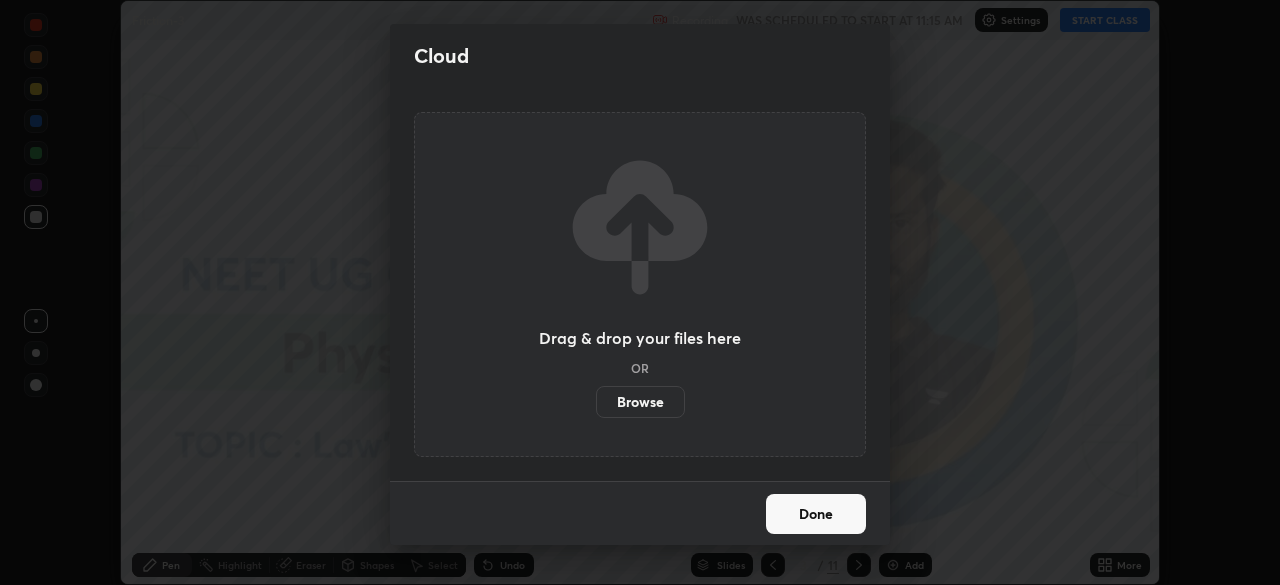 click on "Done" at bounding box center (816, 514) 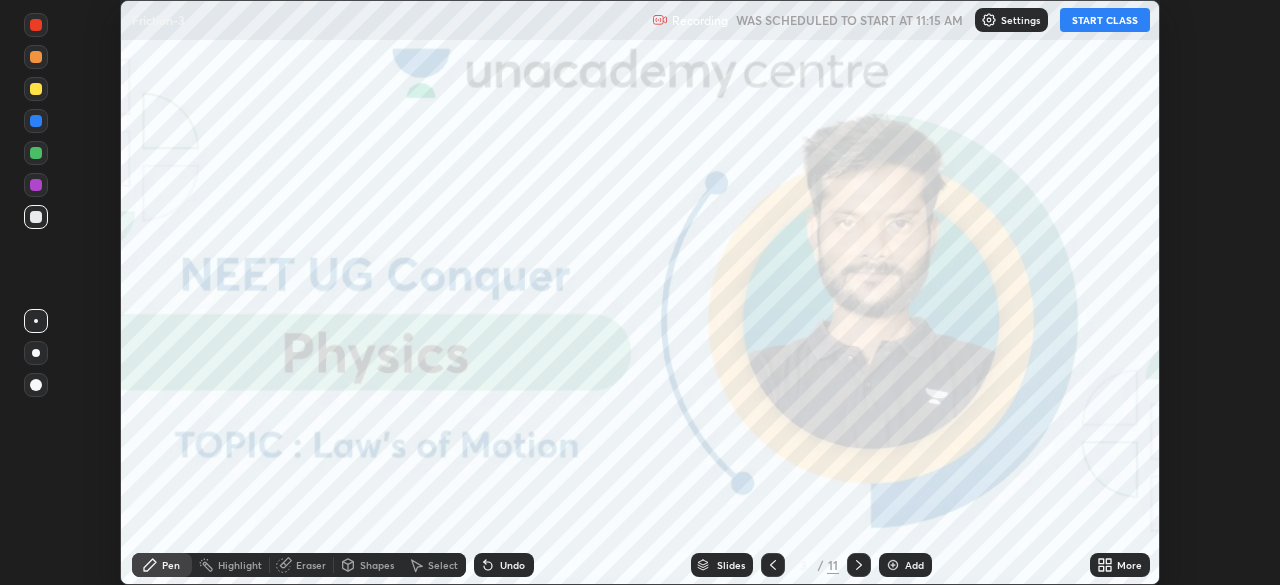 click 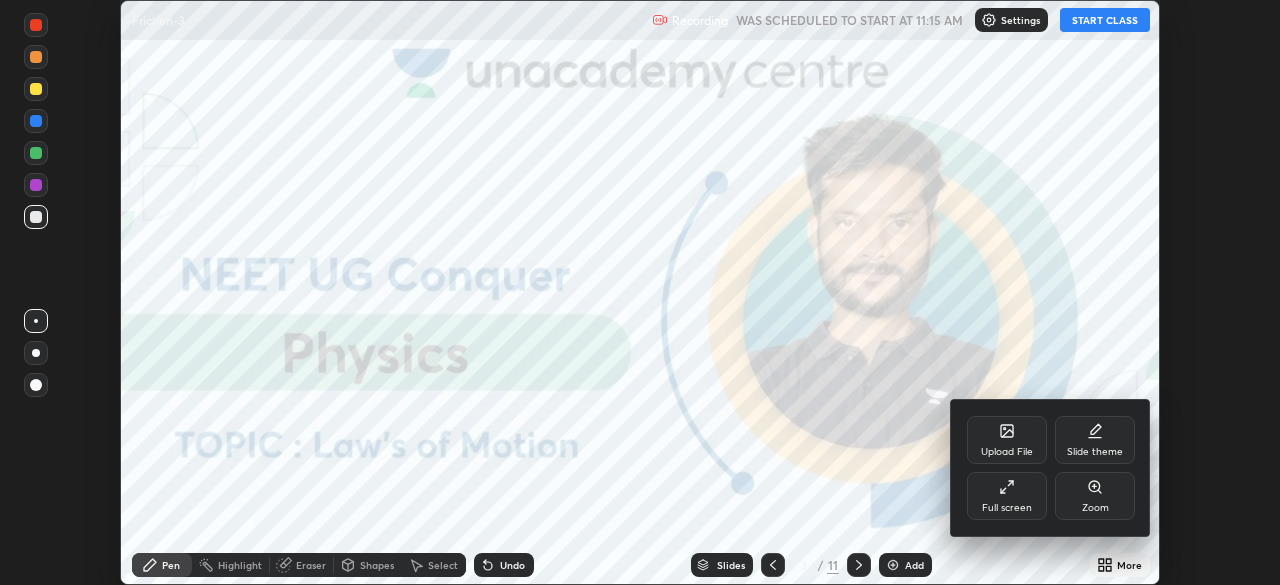 click on "Upload File" at bounding box center [1007, 452] 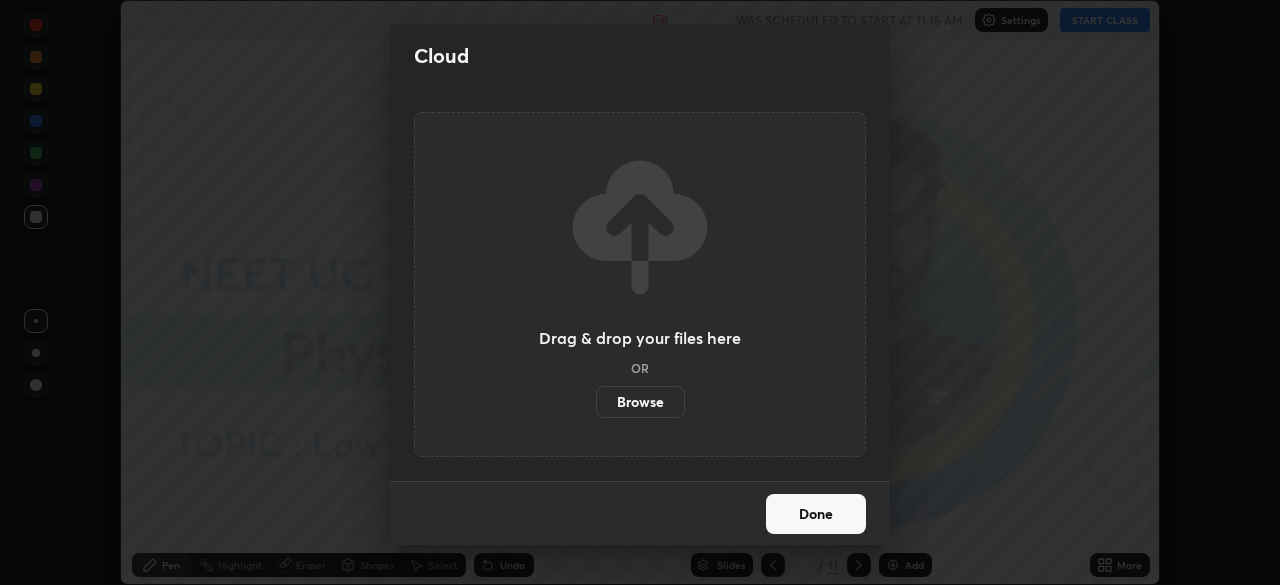 click on "Browse" at bounding box center [640, 402] 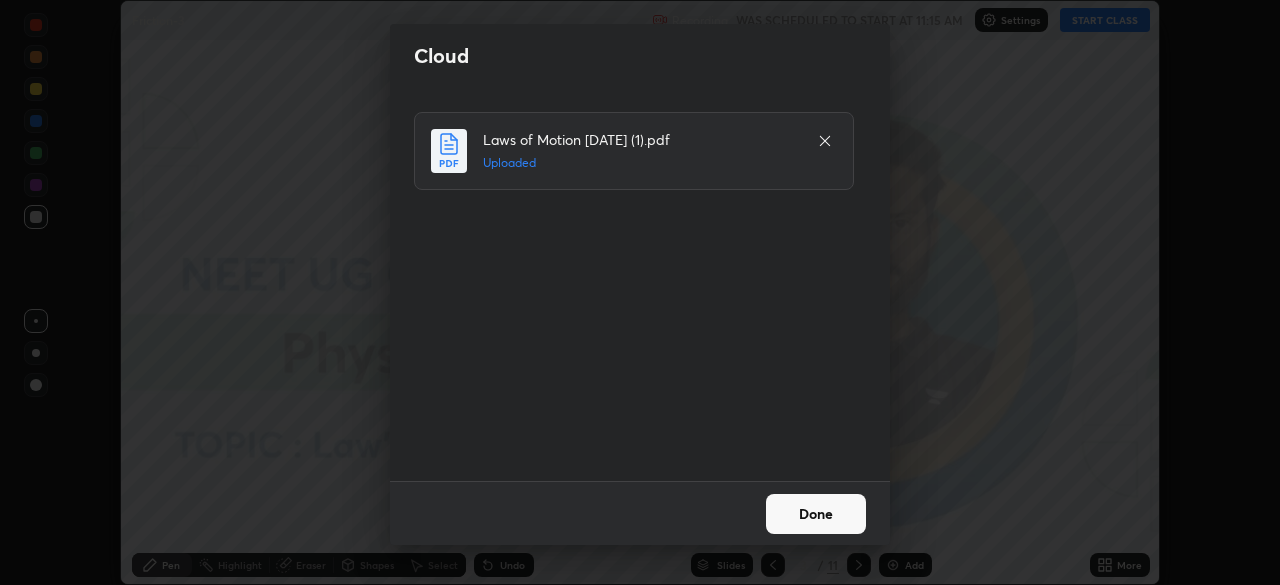 click on "Done" at bounding box center [816, 514] 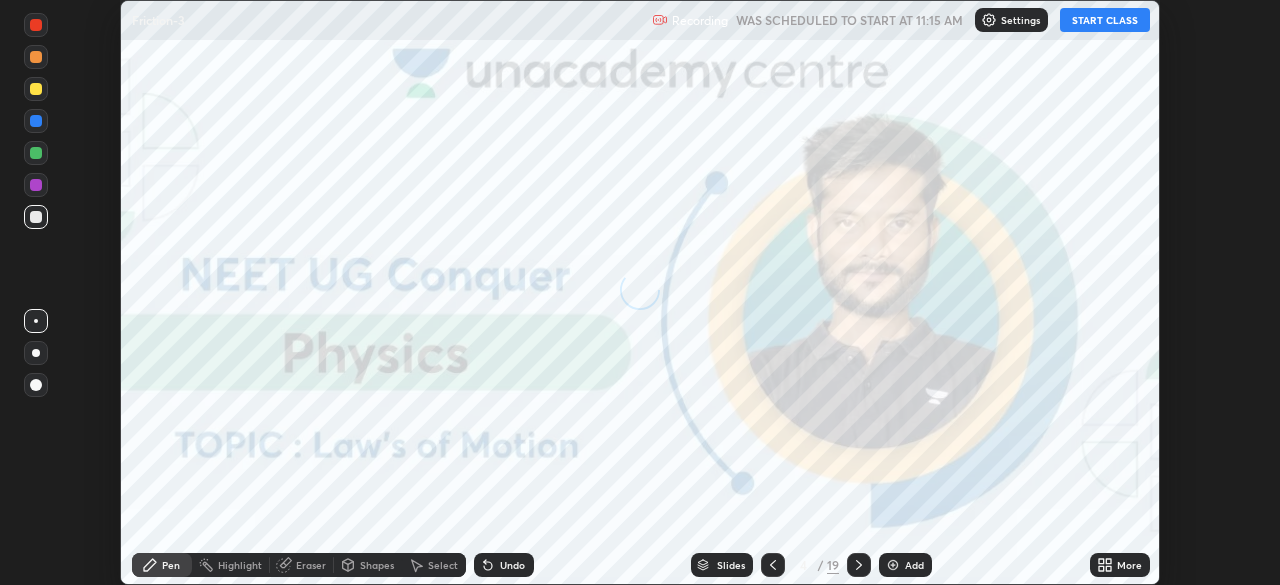 click 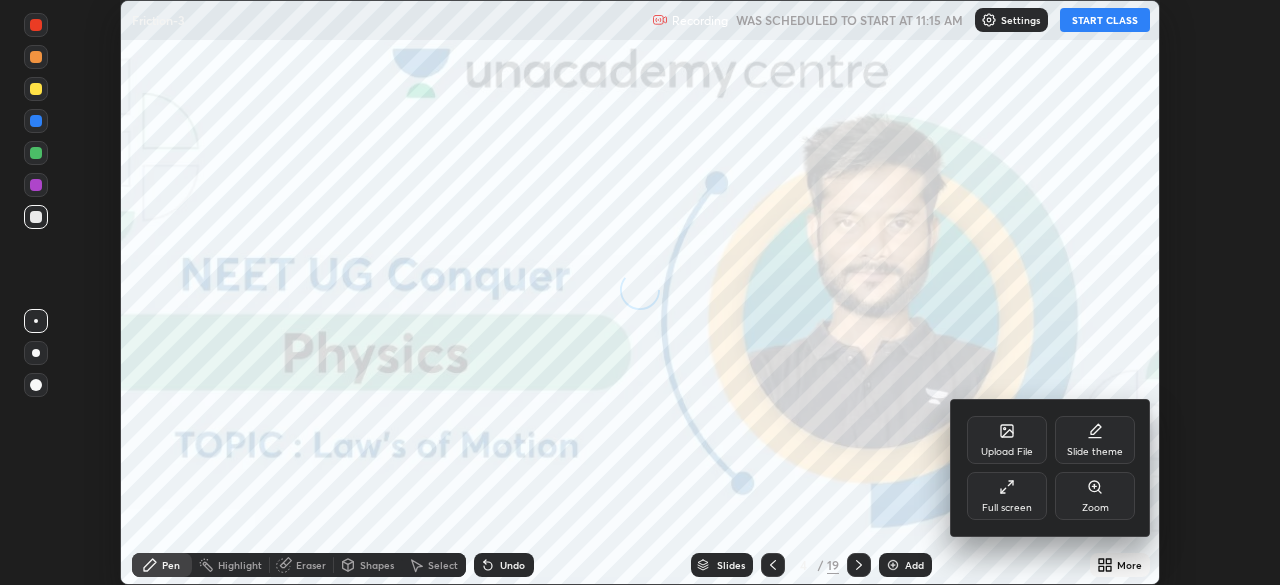 click on "Full screen" at bounding box center [1007, 508] 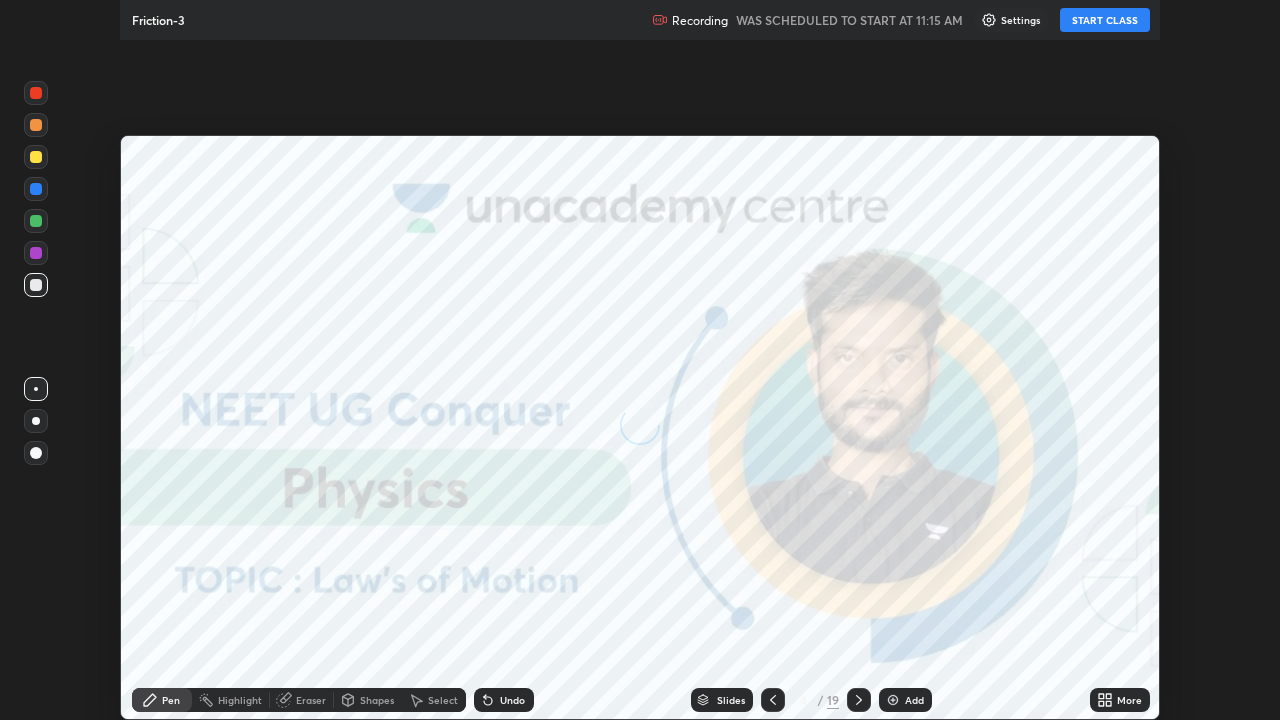scroll, scrollTop: 99280, scrollLeft: 98720, axis: both 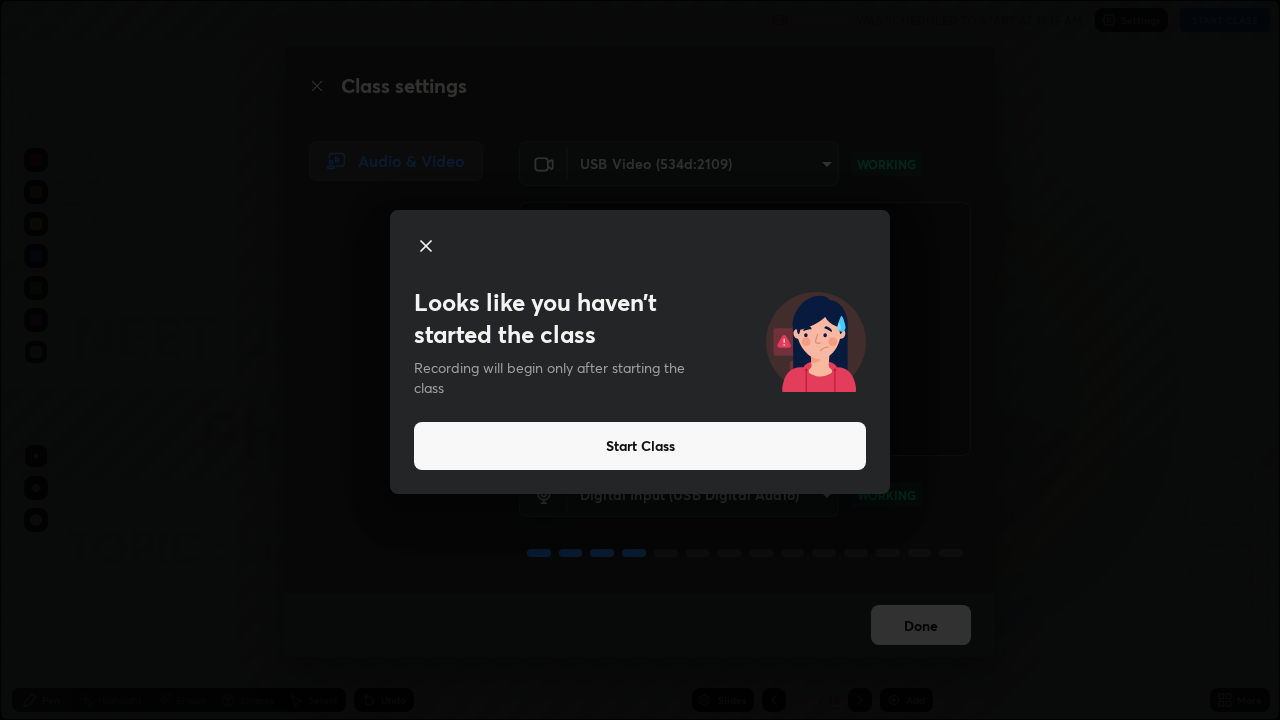 click on "Start Class" at bounding box center [640, 446] 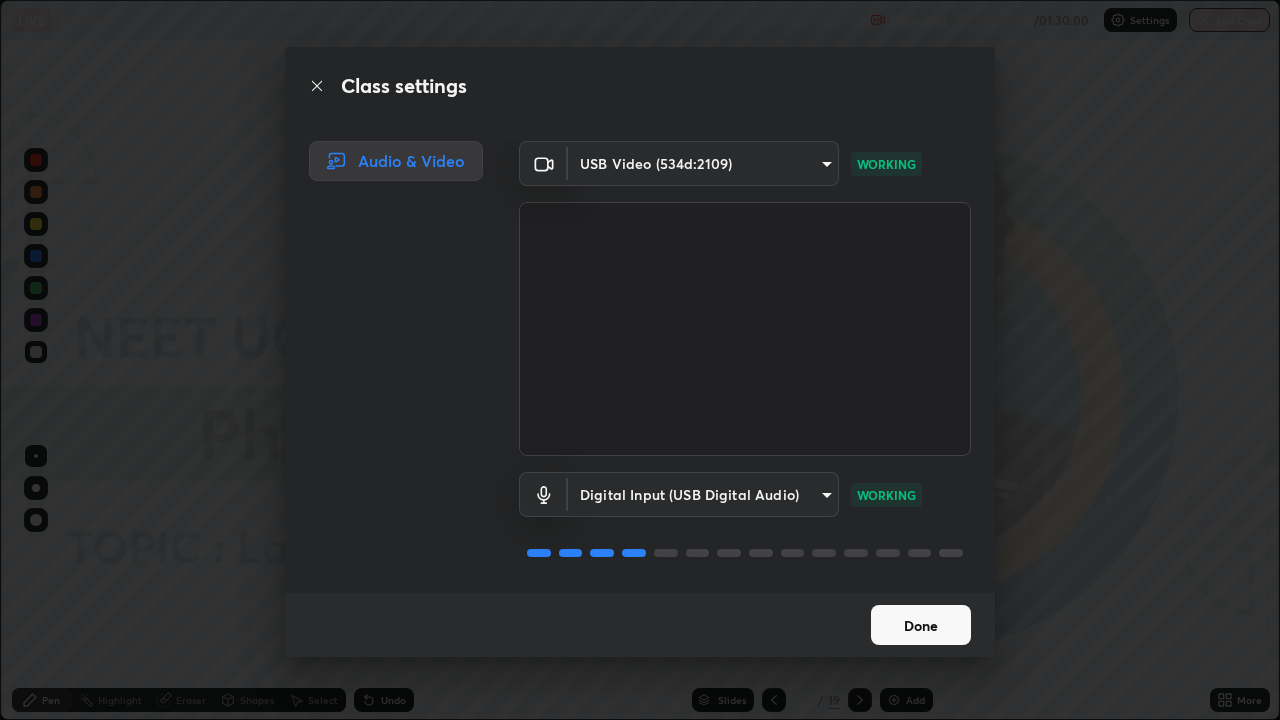 click on "Done" at bounding box center (921, 625) 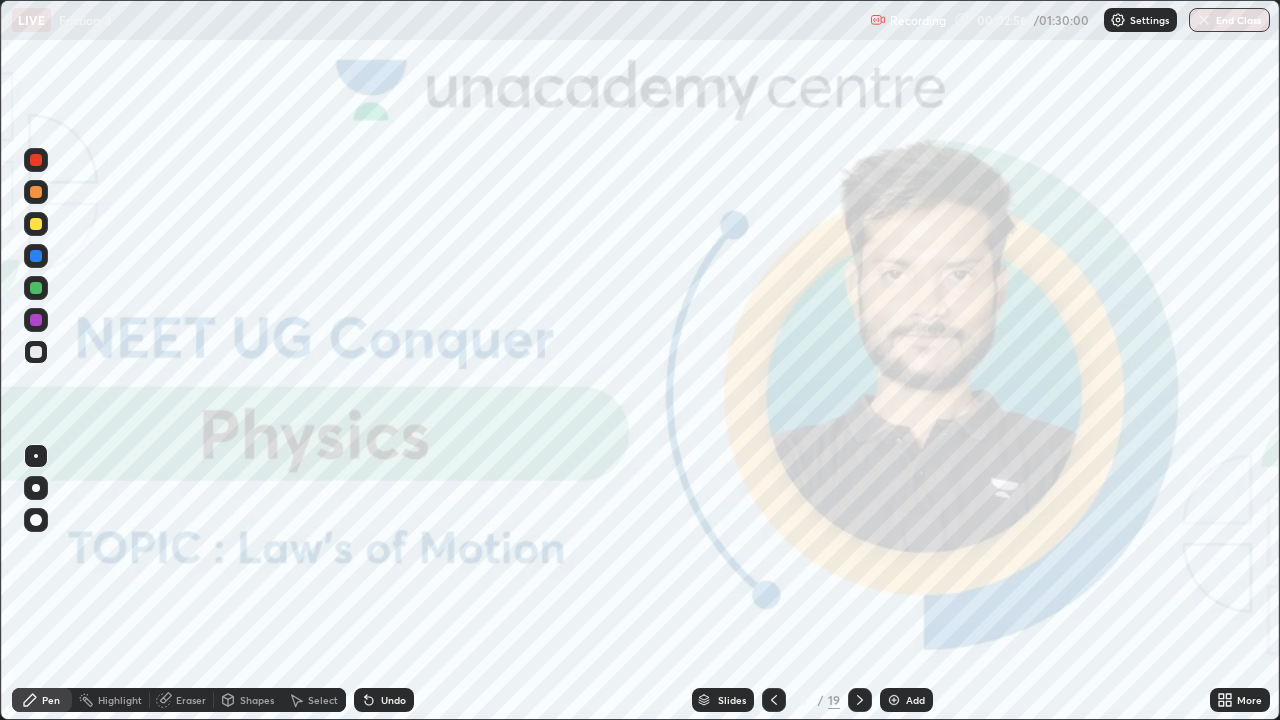 click at bounding box center (894, 700) 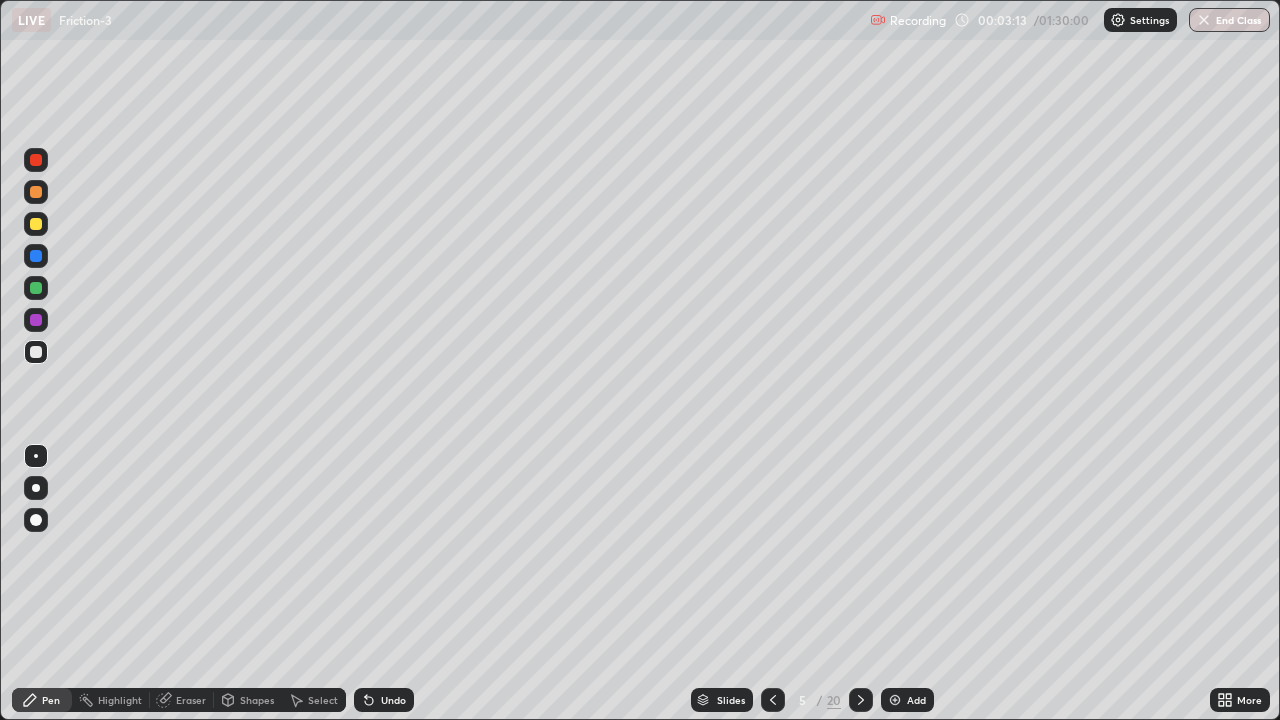 click on "Slides" at bounding box center (722, 700) 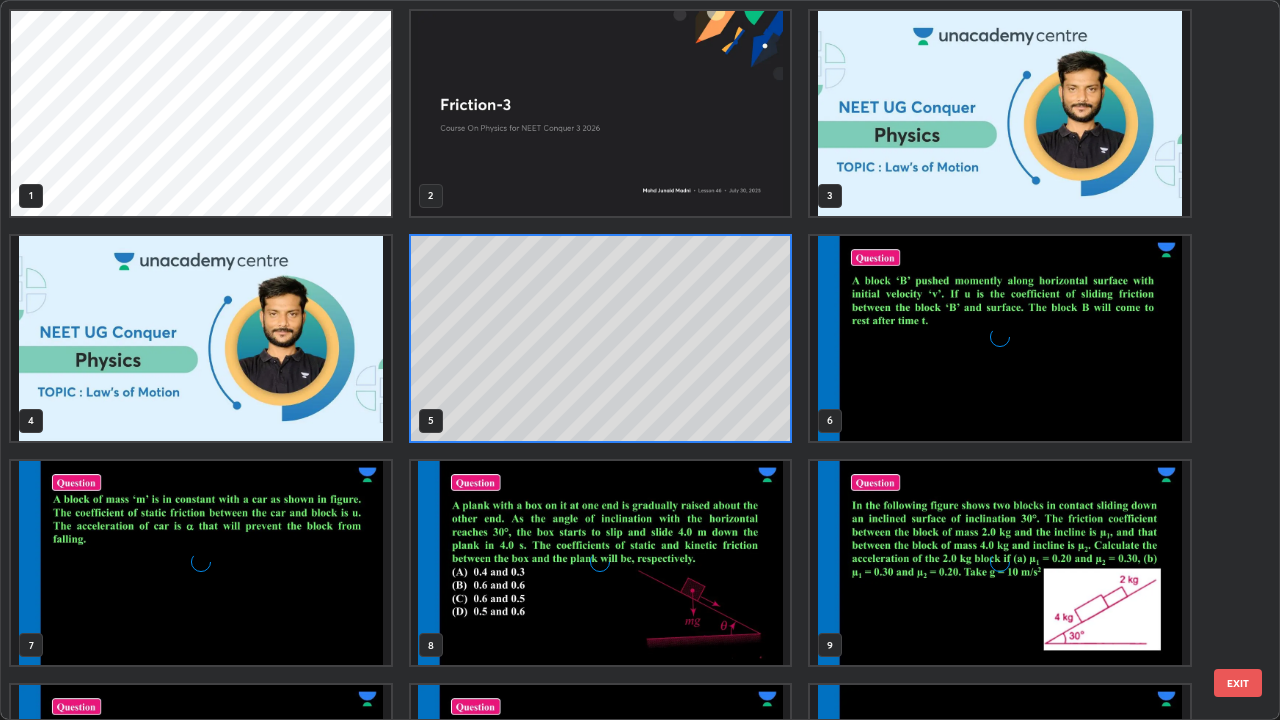 scroll, scrollTop: 7, scrollLeft: 11, axis: both 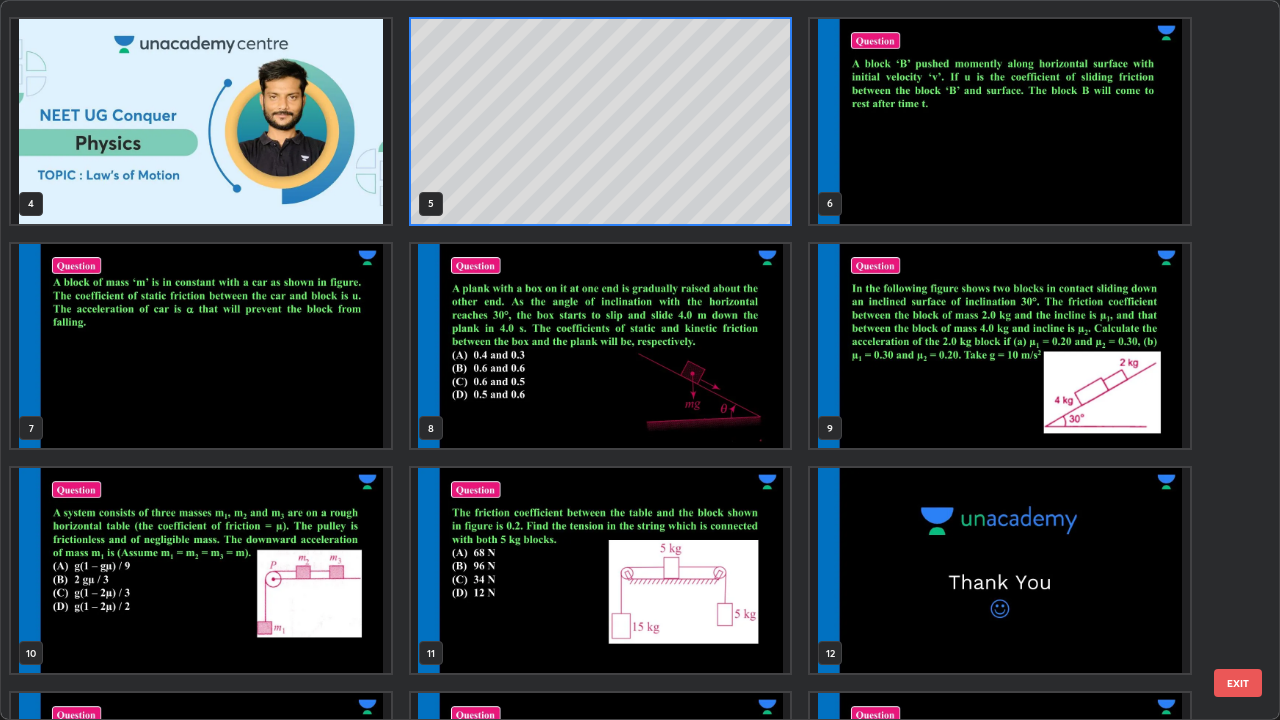 click at bounding box center (601, 346) 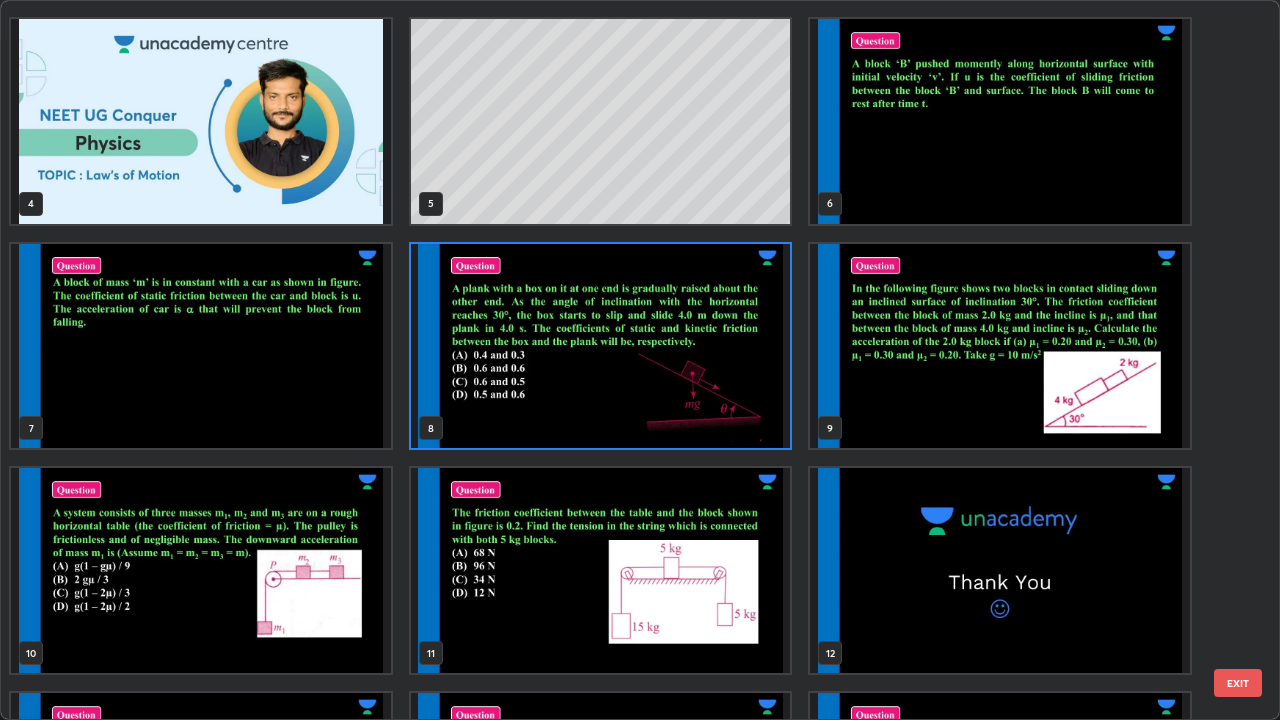 click at bounding box center (601, 346) 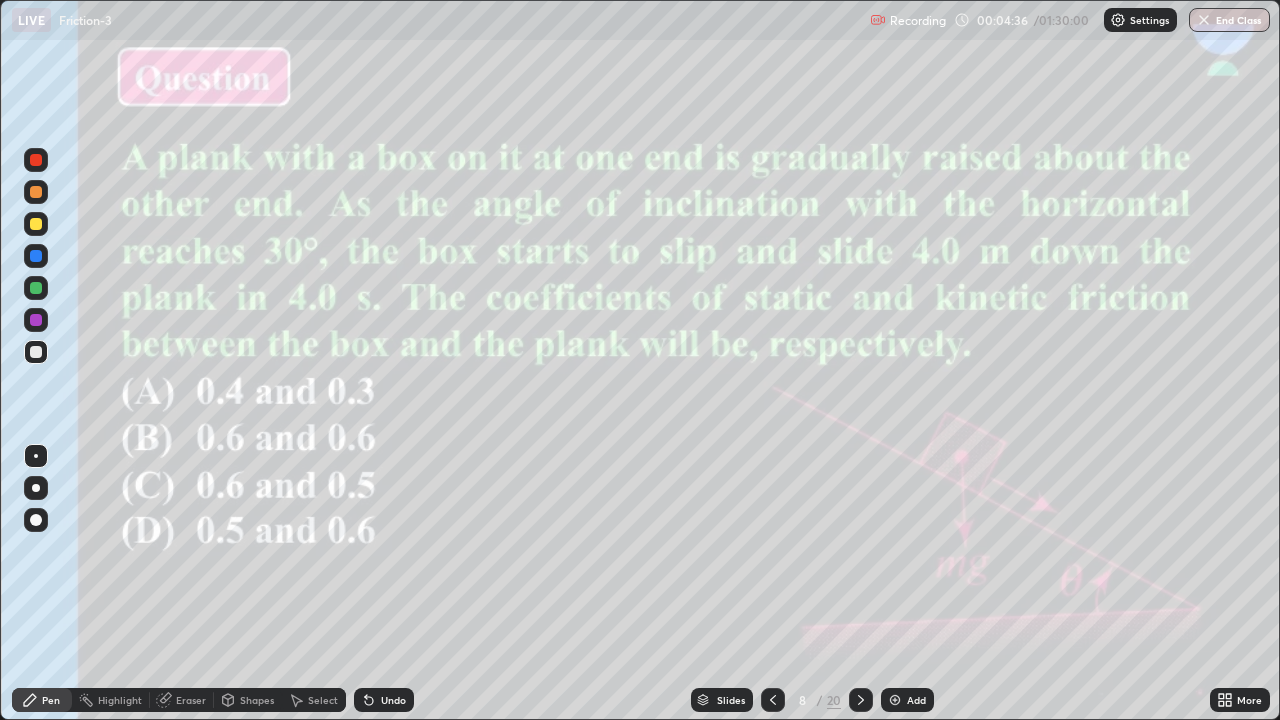 click at bounding box center [36, 320] 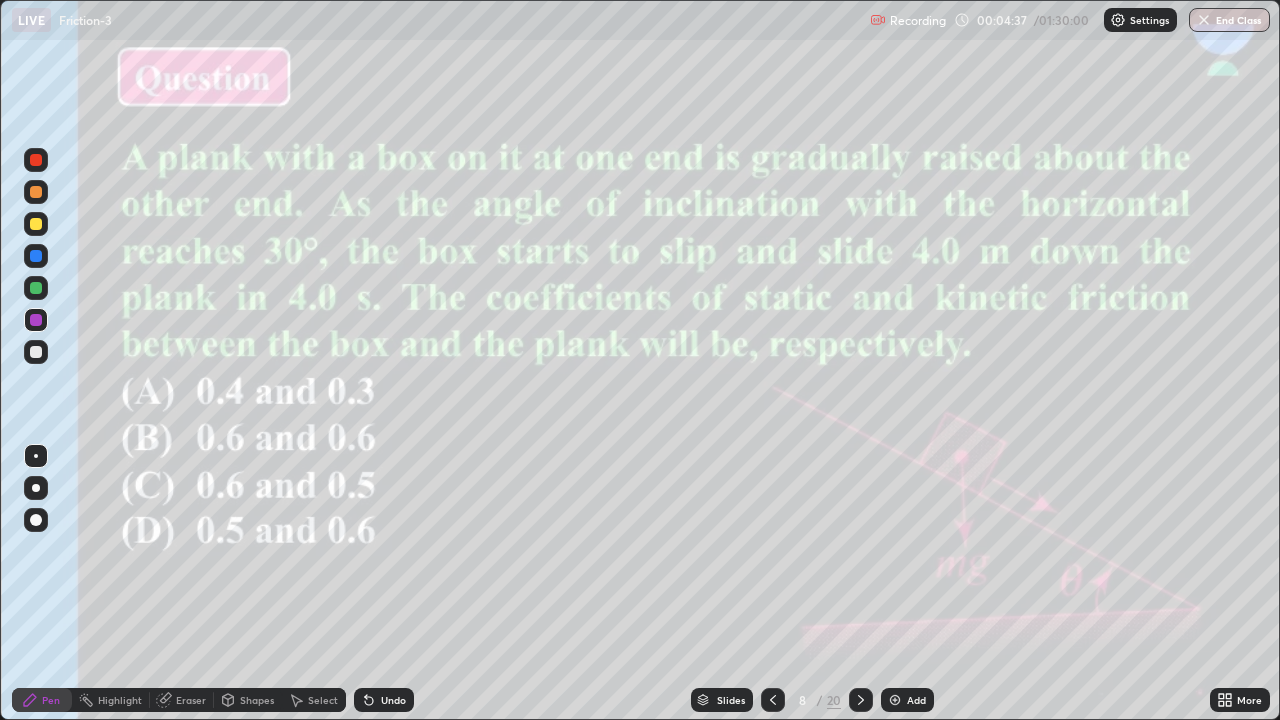 click at bounding box center [36, 488] 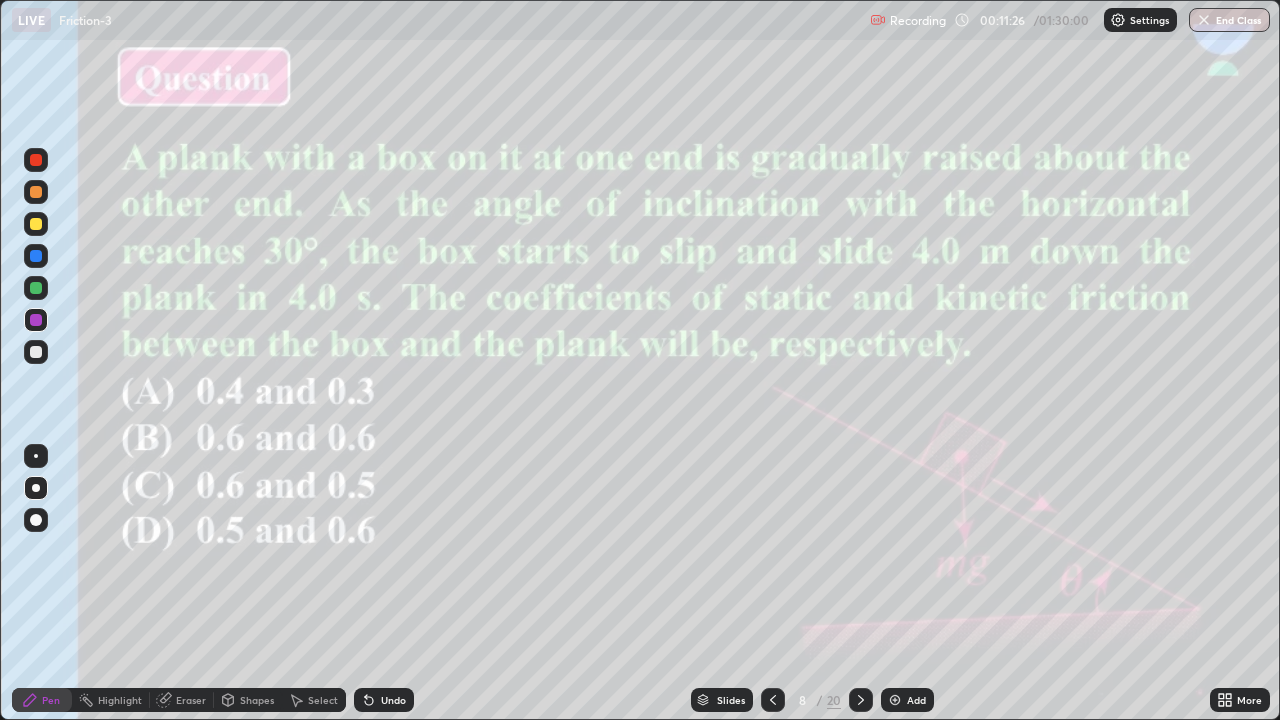 click on "Eraser" at bounding box center (191, 700) 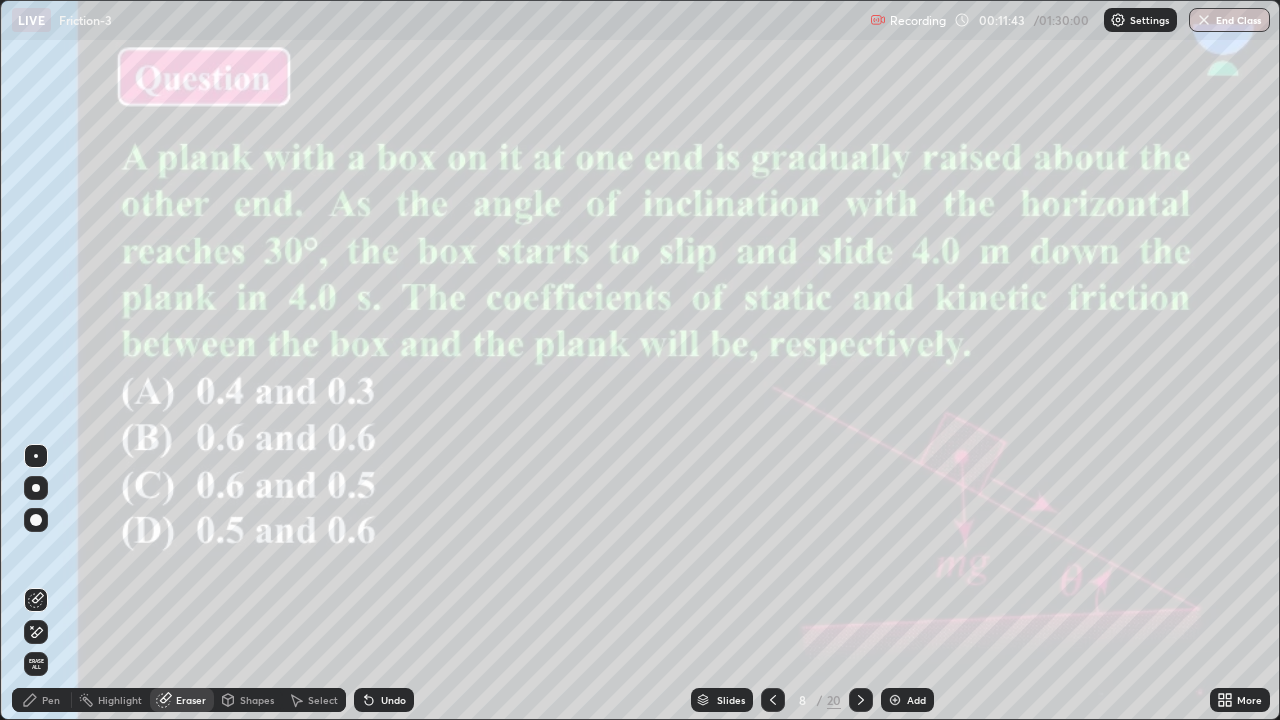click on "Pen" at bounding box center [51, 700] 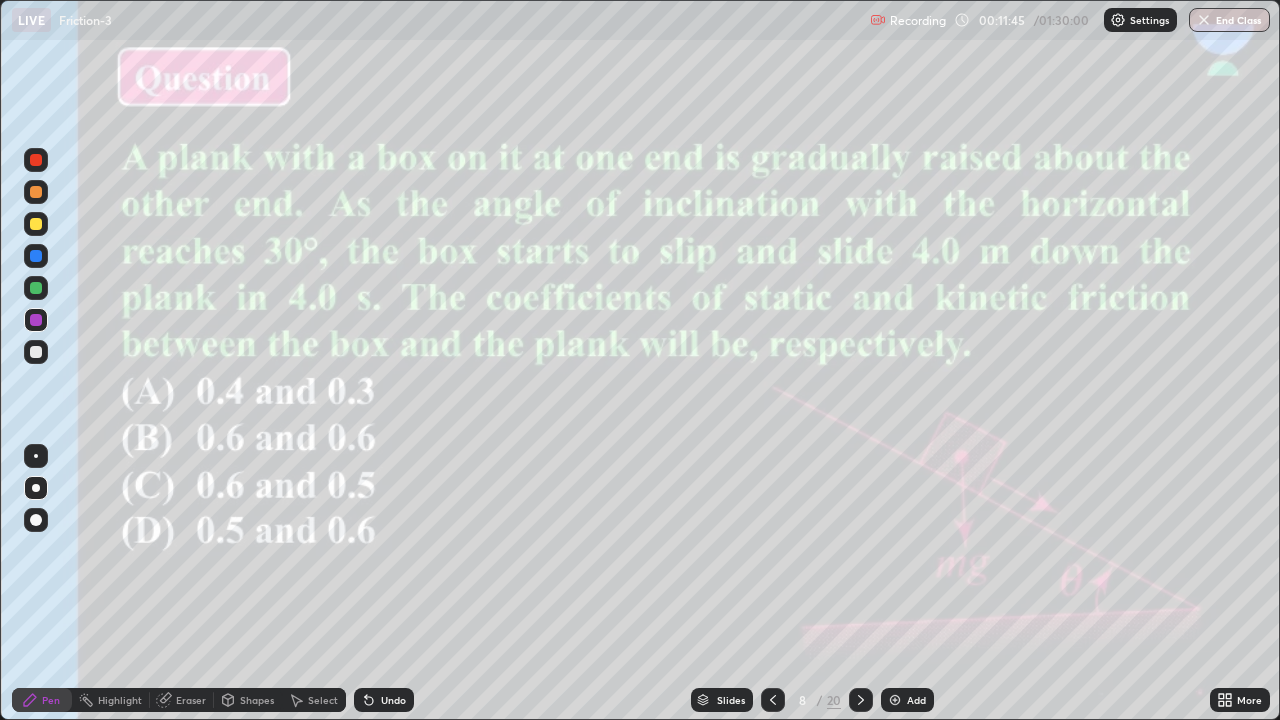 click at bounding box center (36, 352) 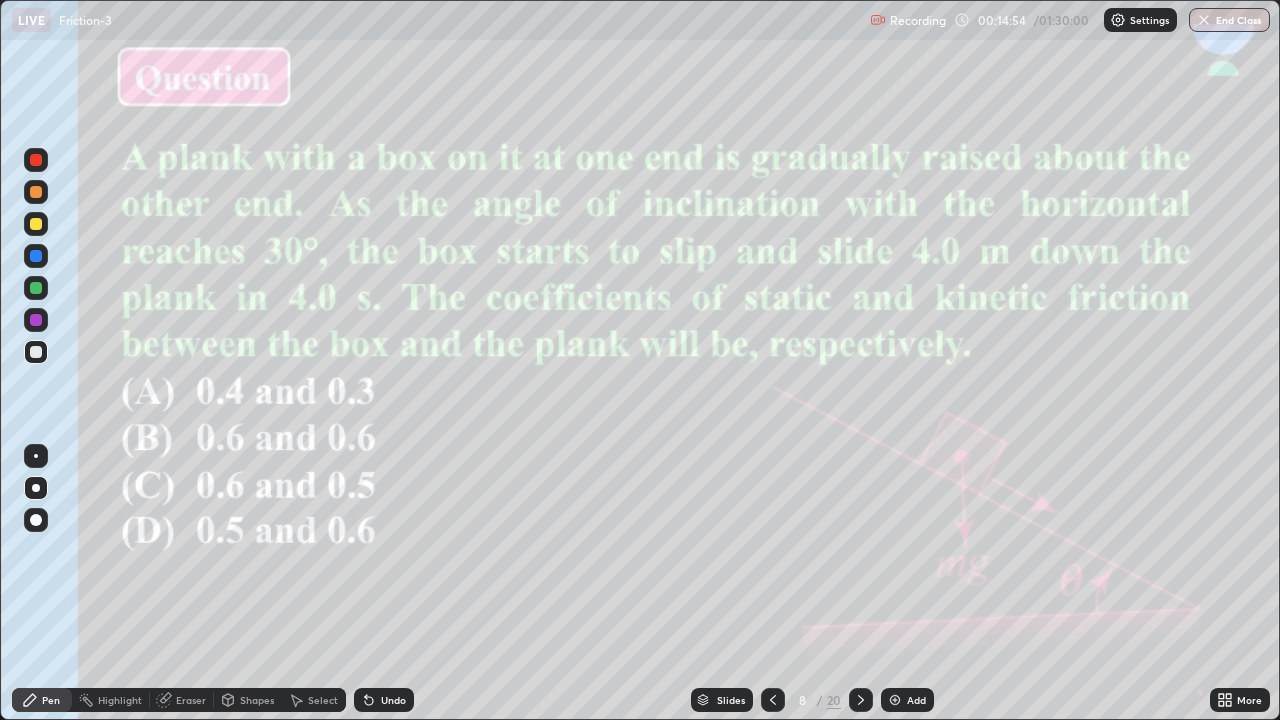 click on "Slides" at bounding box center (731, 700) 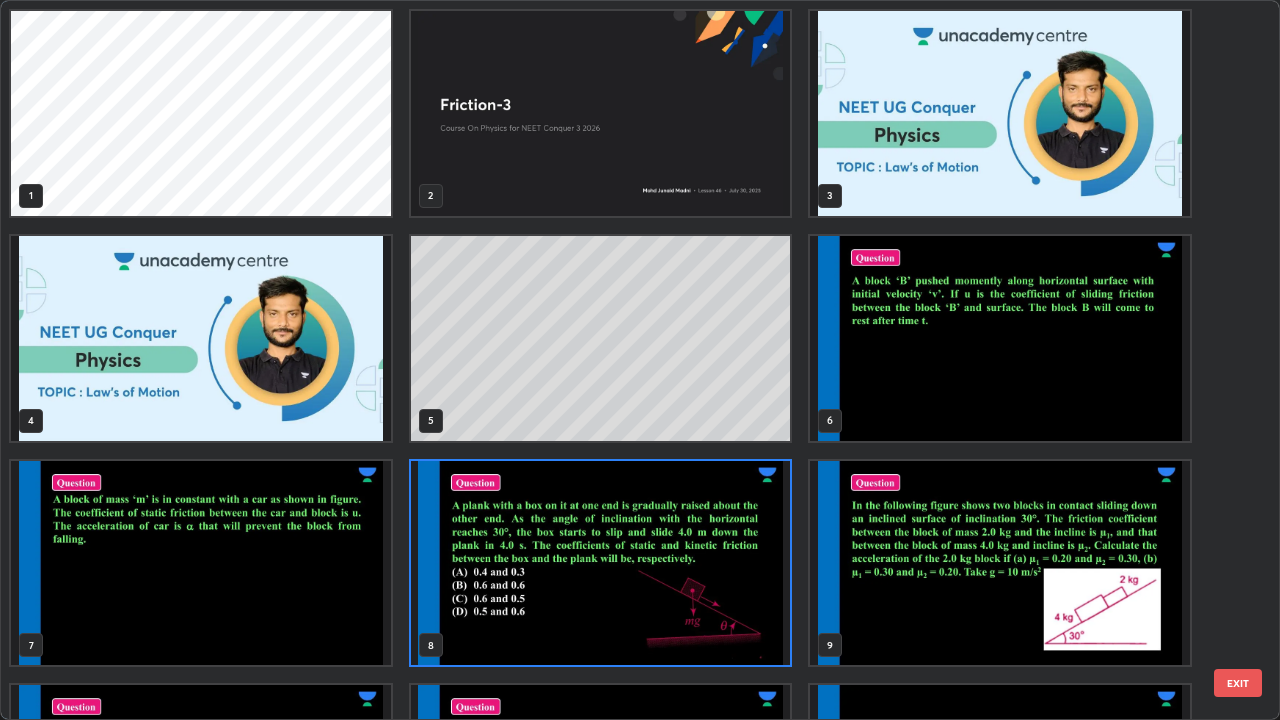 scroll, scrollTop: 7, scrollLeft: 11, axis: both 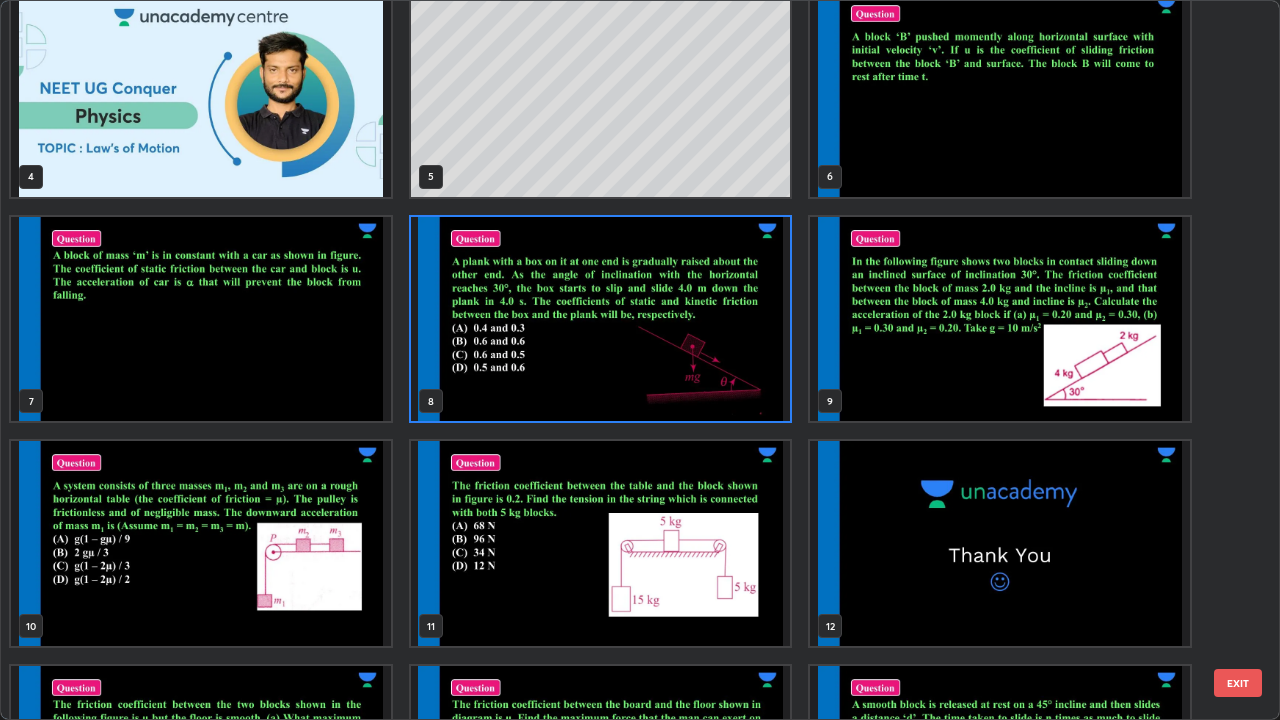 click at bounding box center [1000, 319] 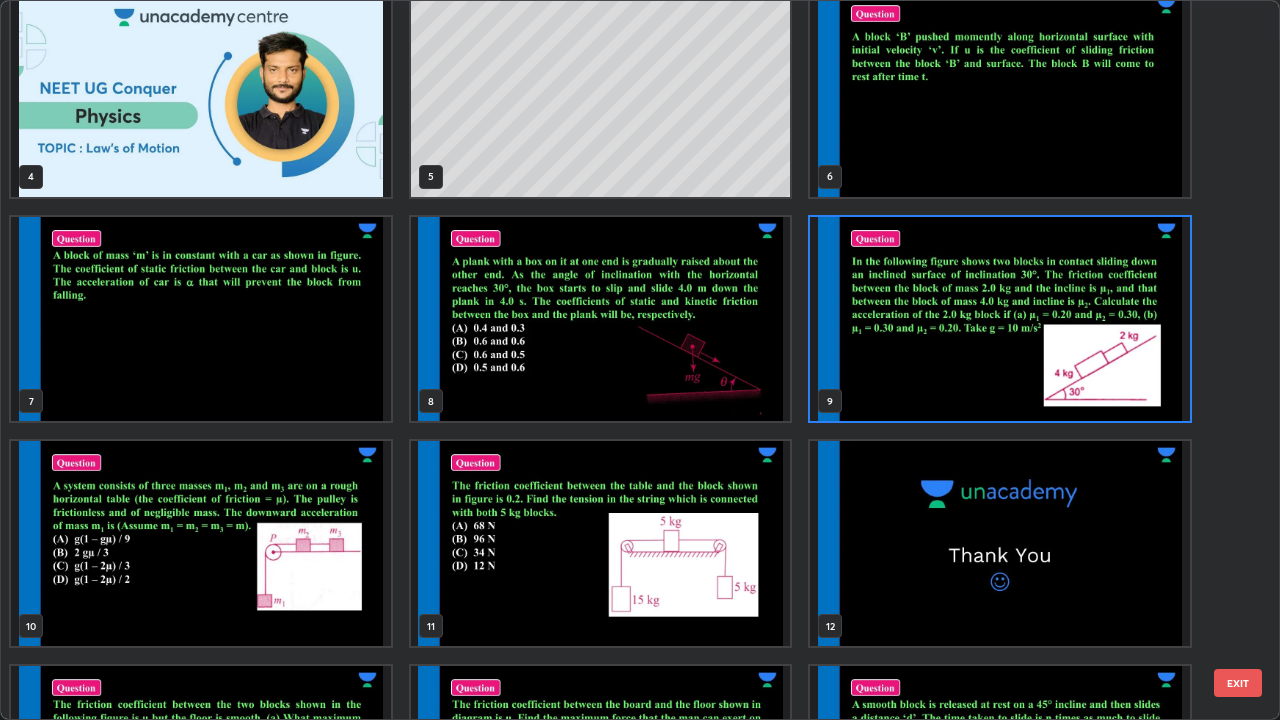 click at bounding box center (1000, 319) 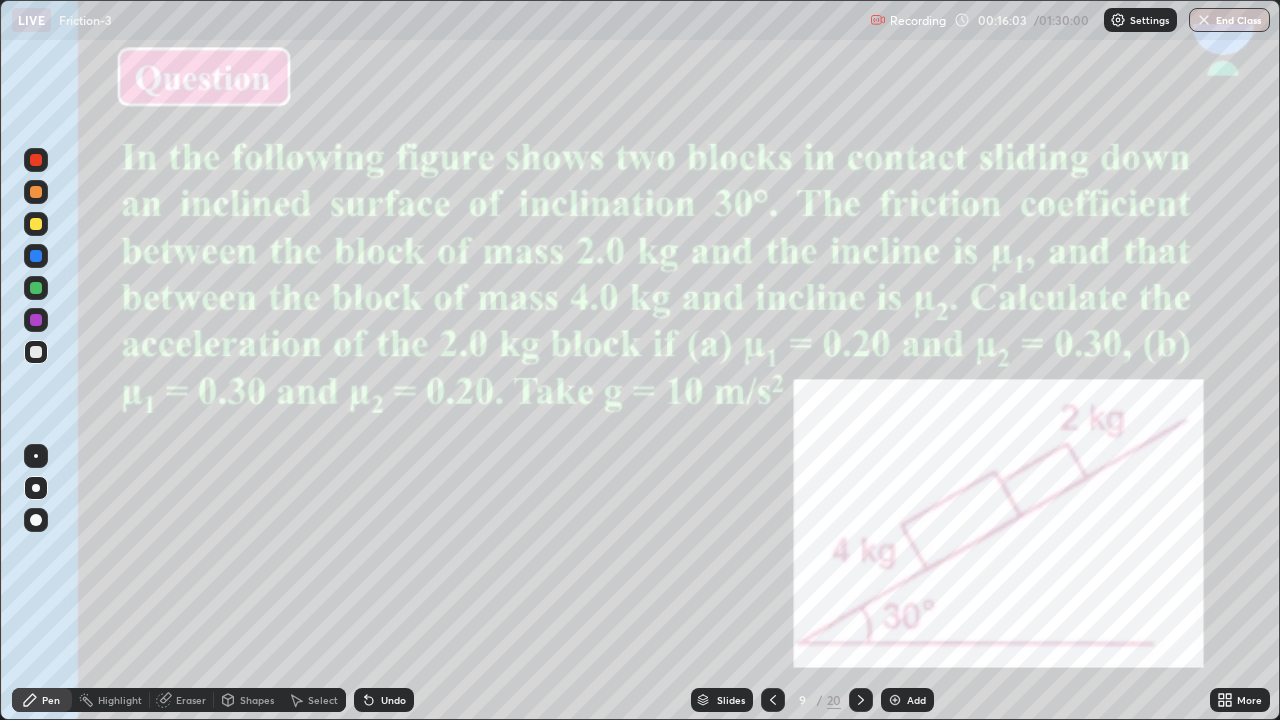 click at bounding box center (36, 160) 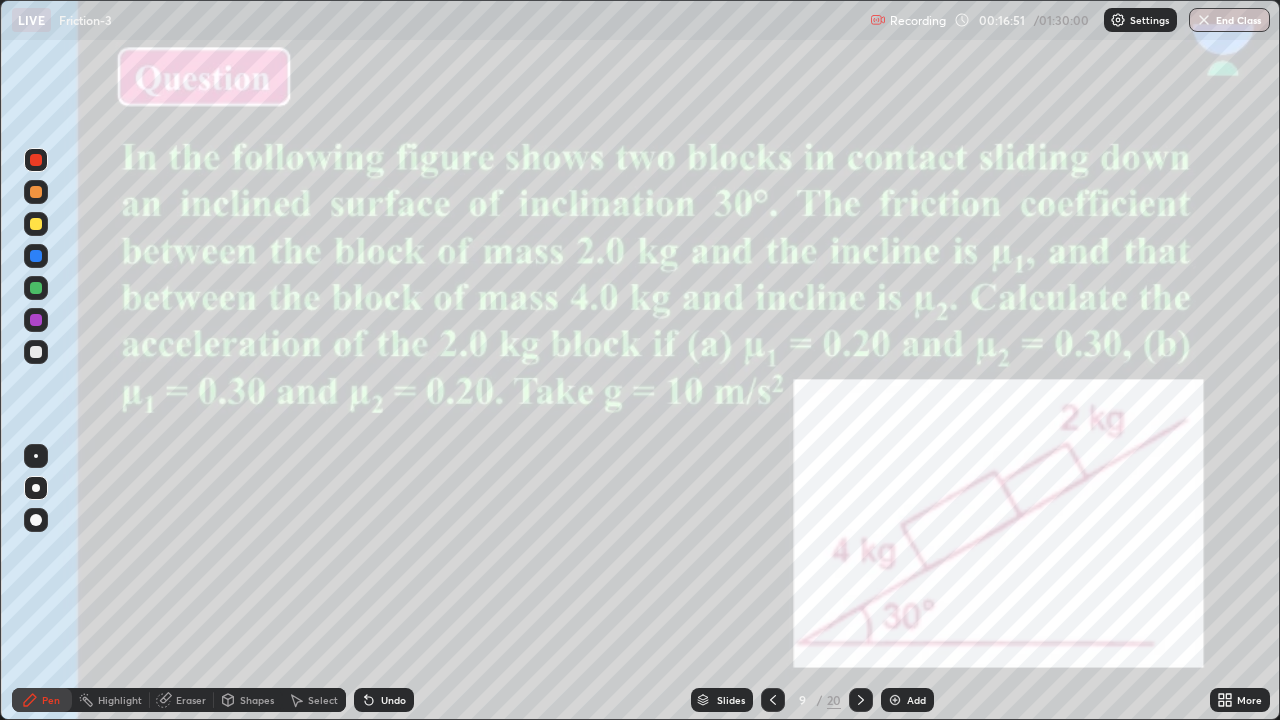 click at bounding box center (36, 224) 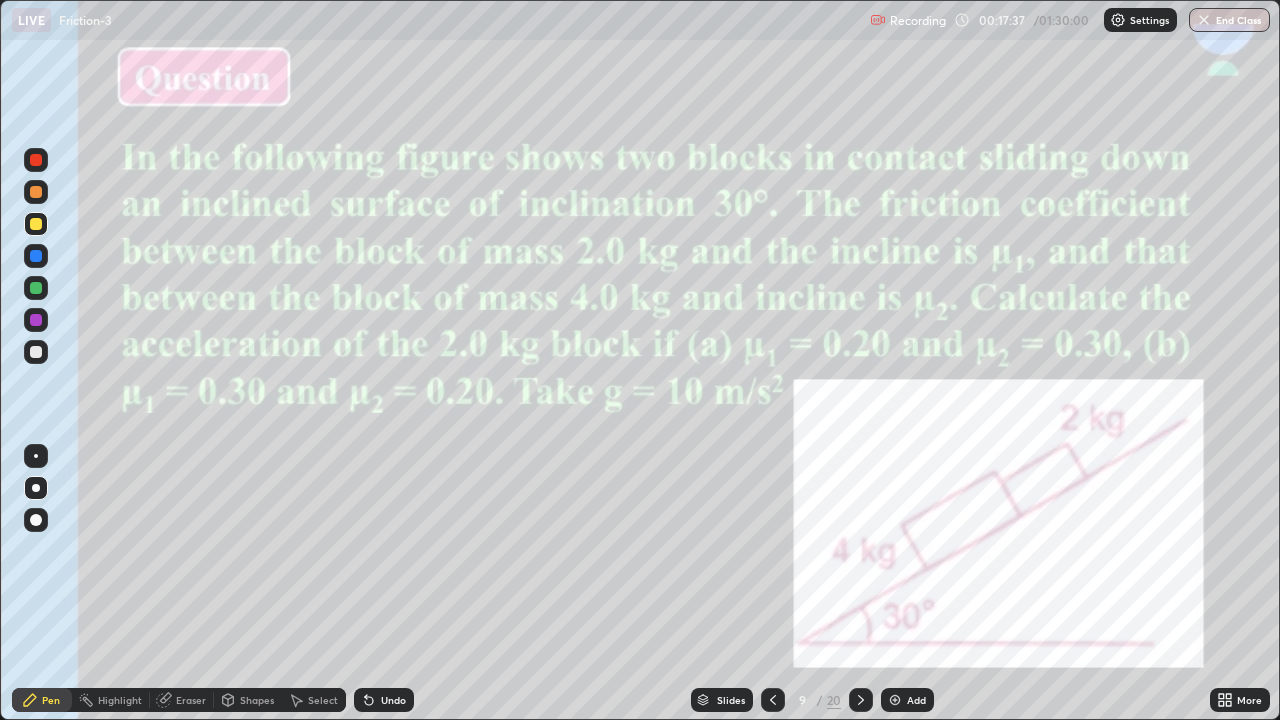 click at bounding box center [36, 320] 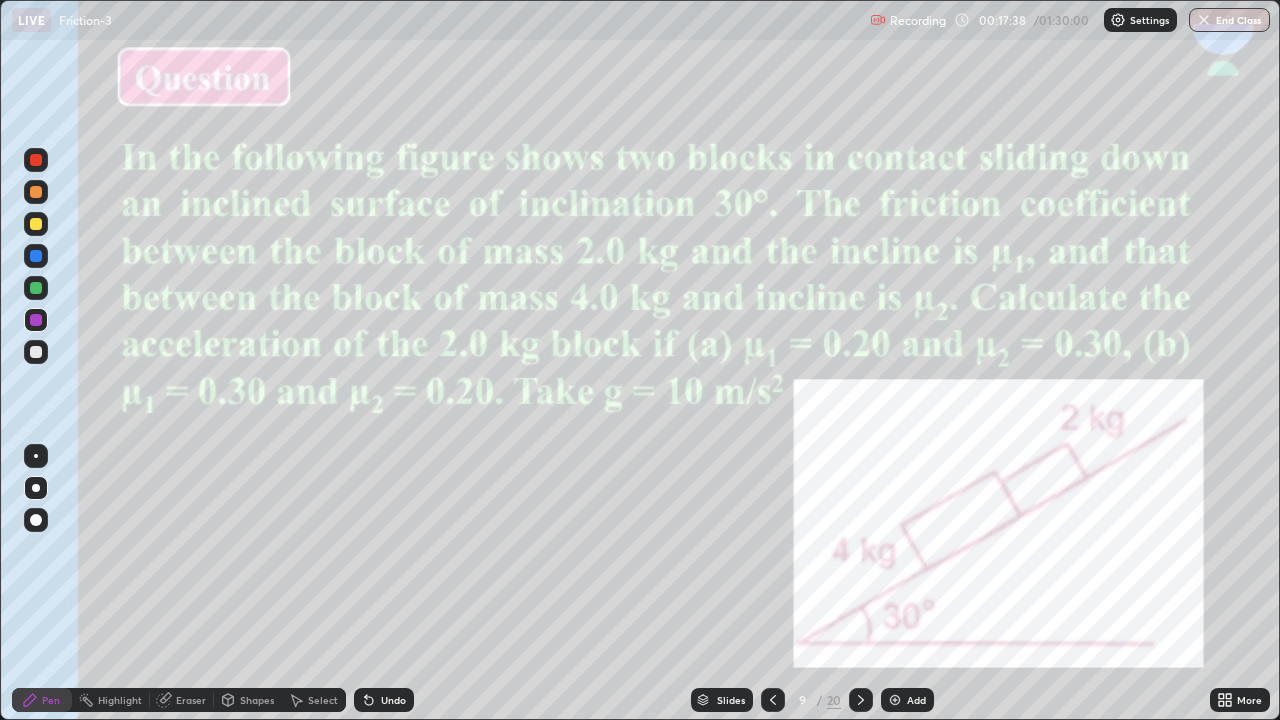 click at bounding box center (36, 160) 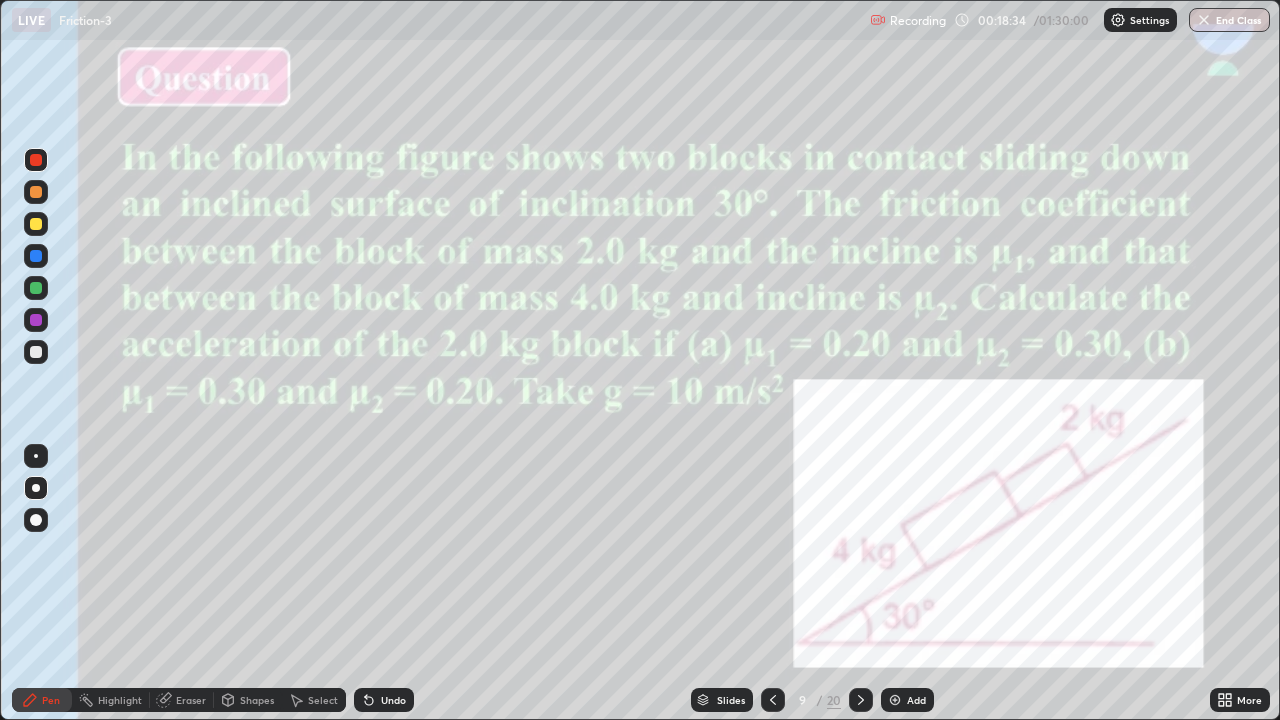 click at bounding box center [36, 224] 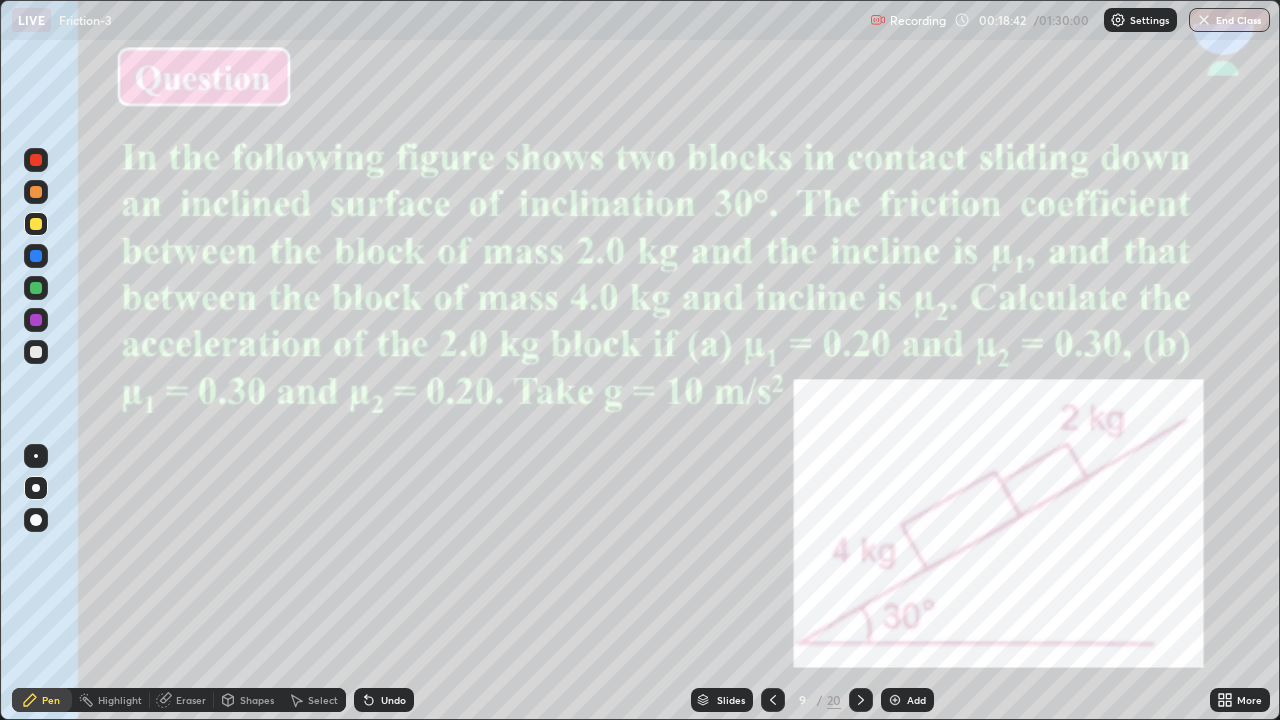click at bounding box center [36, 160] 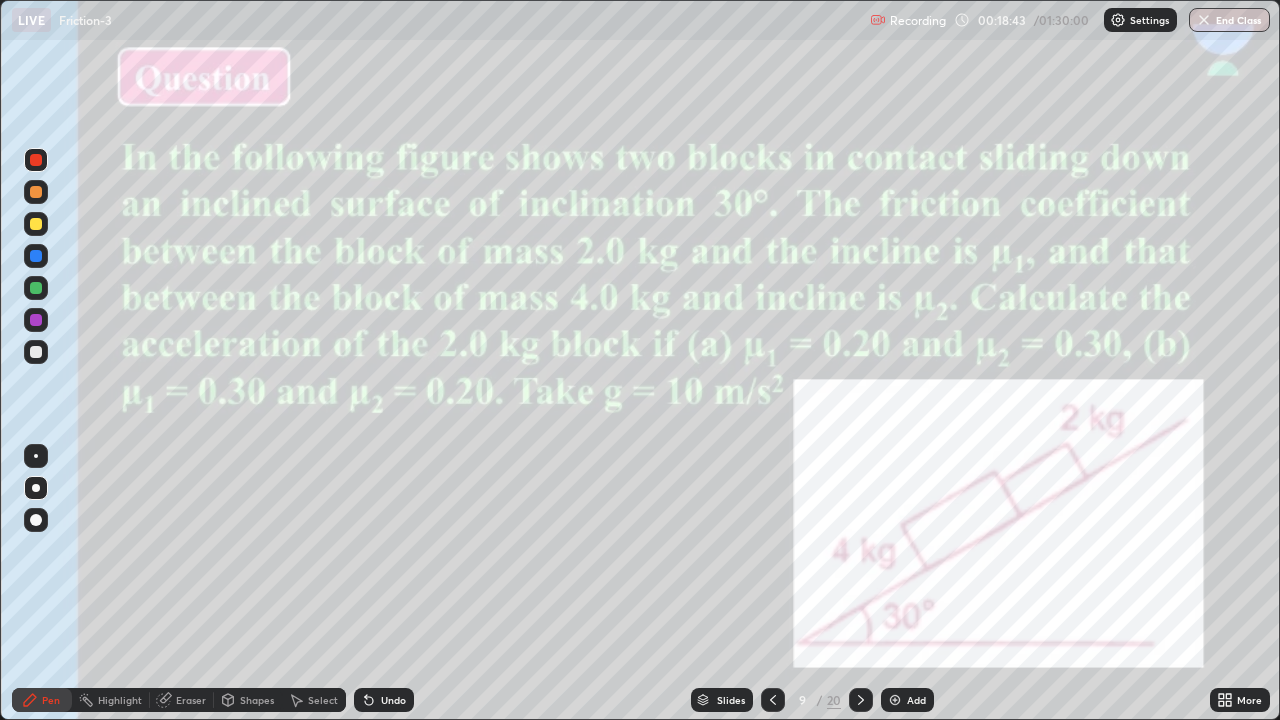 click at bounding box center [36, 192] 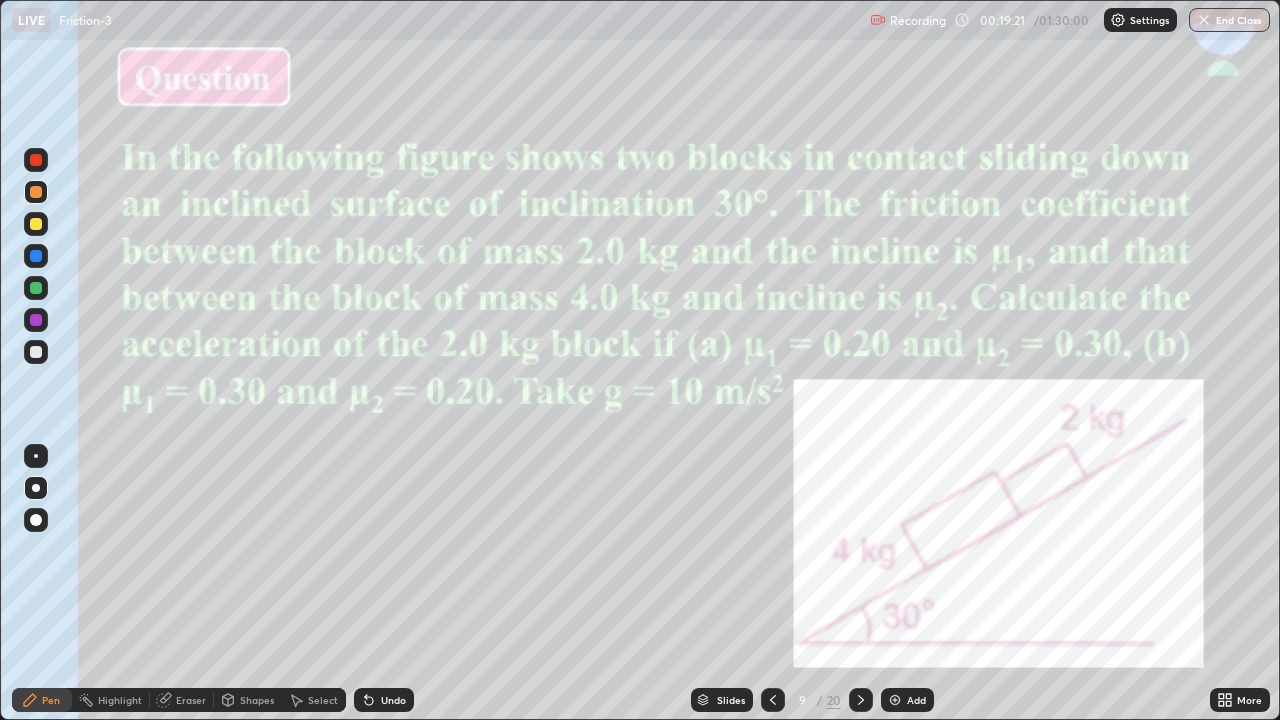 click on "Highlight" at bounding box center [120, 700] 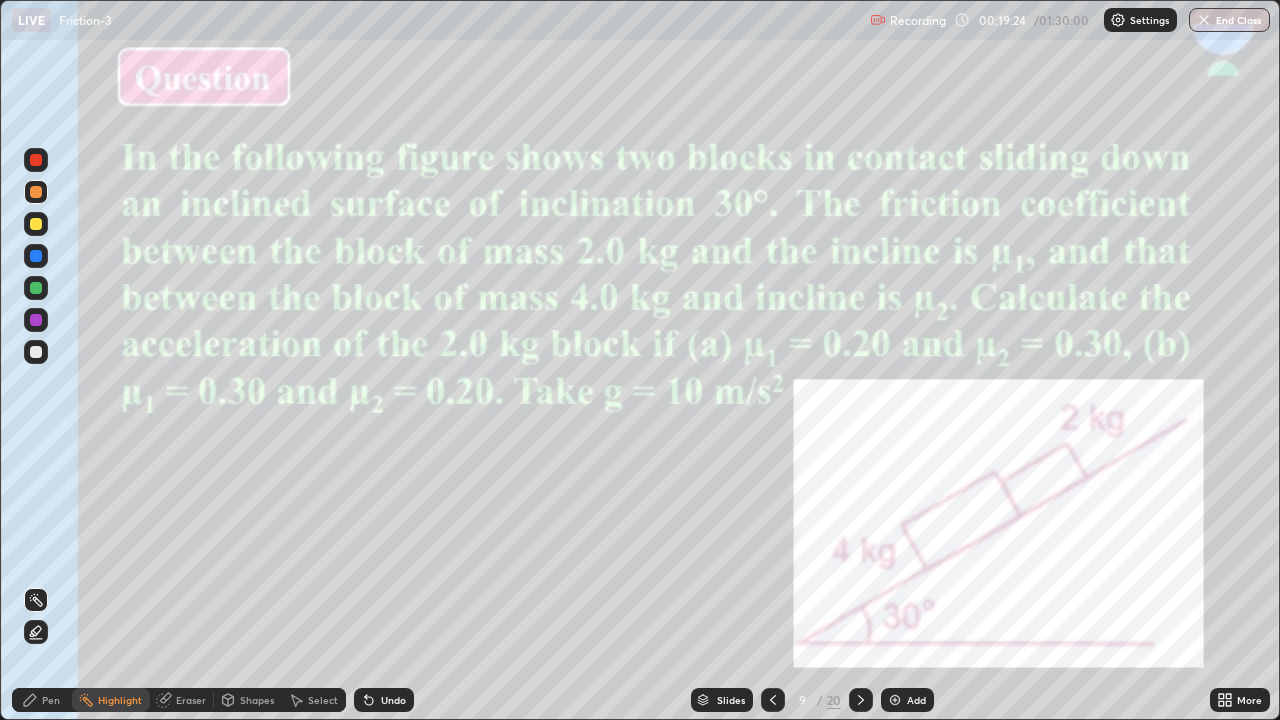 click on "Eraser" at bounding box center (191, 700) 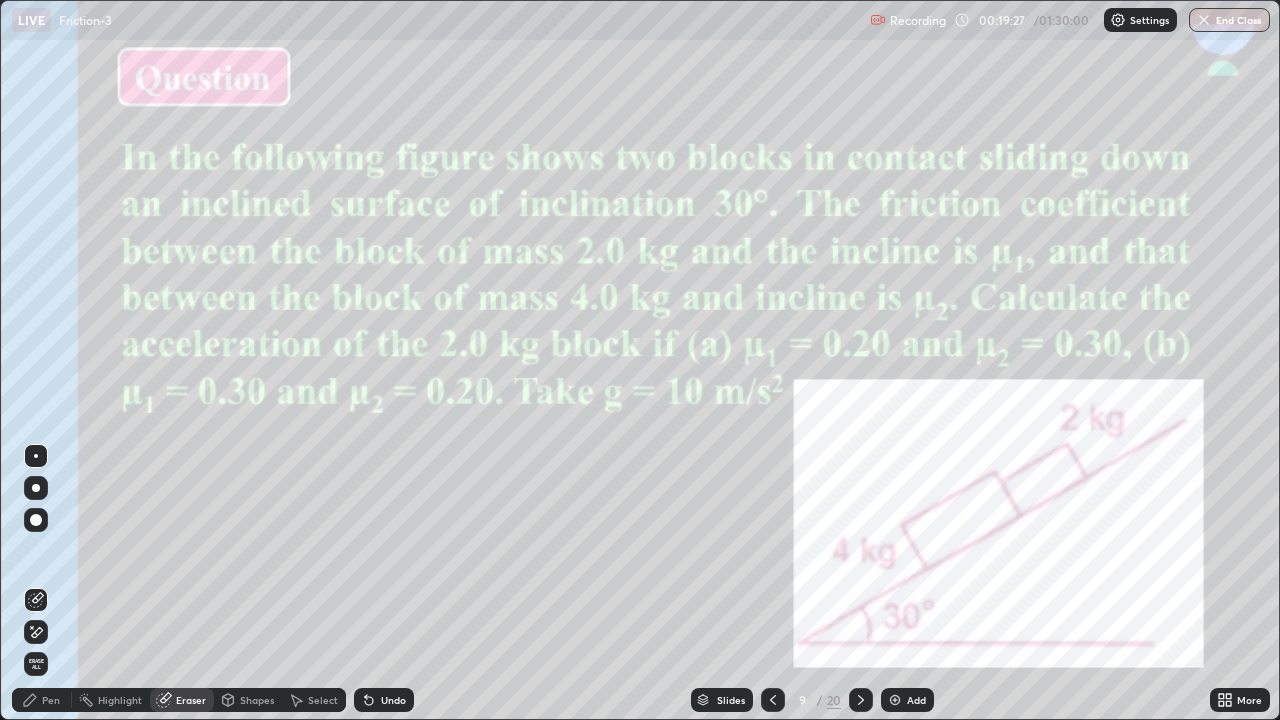 click on "Pen" at bounding box center [51, 700] 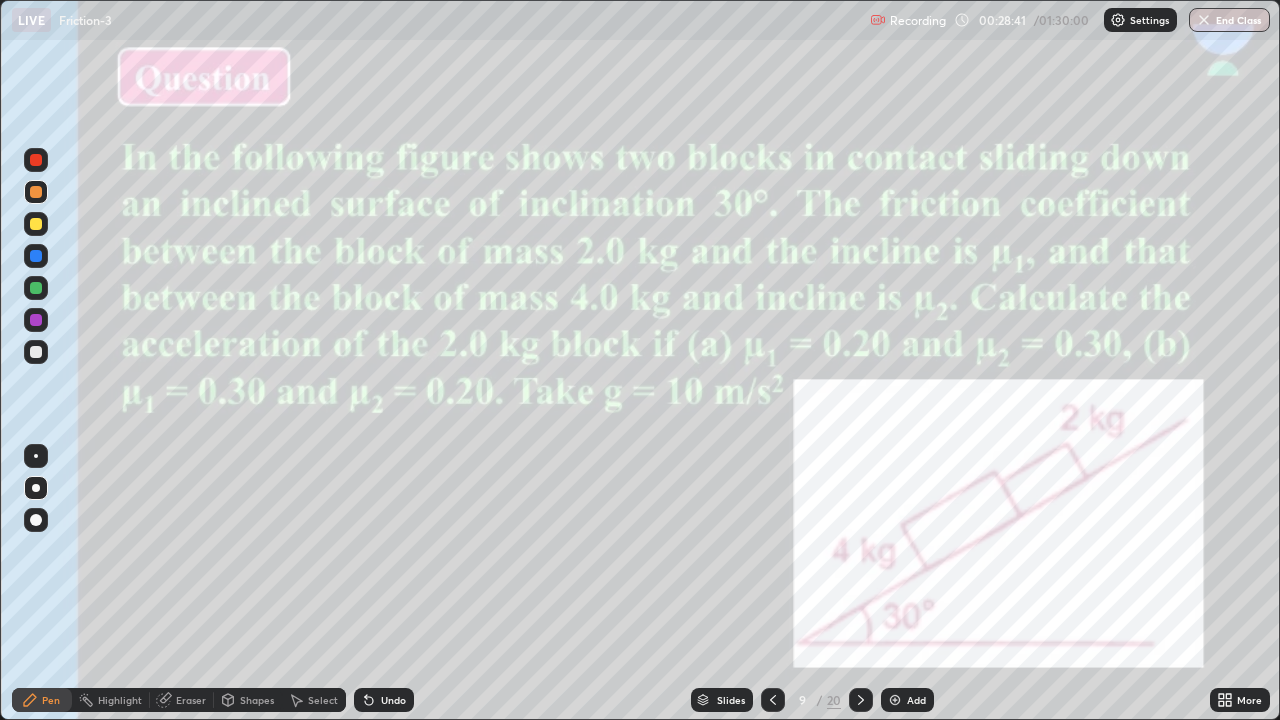 click 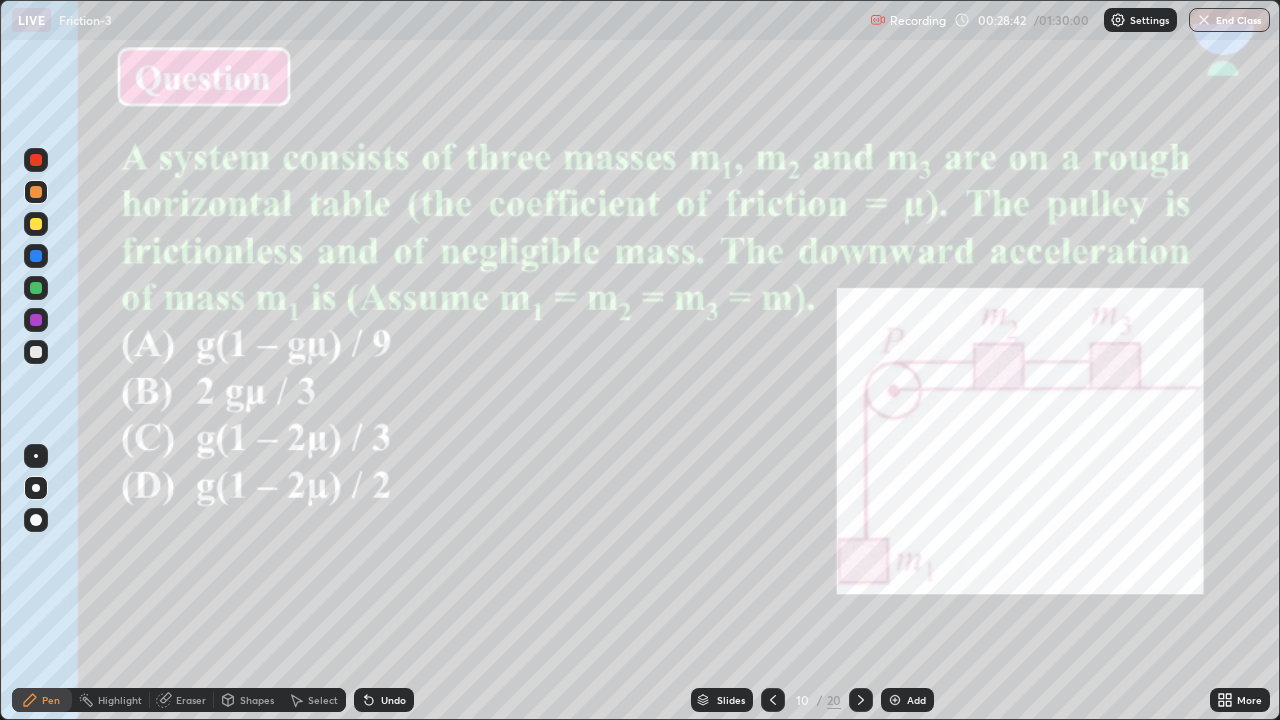 click 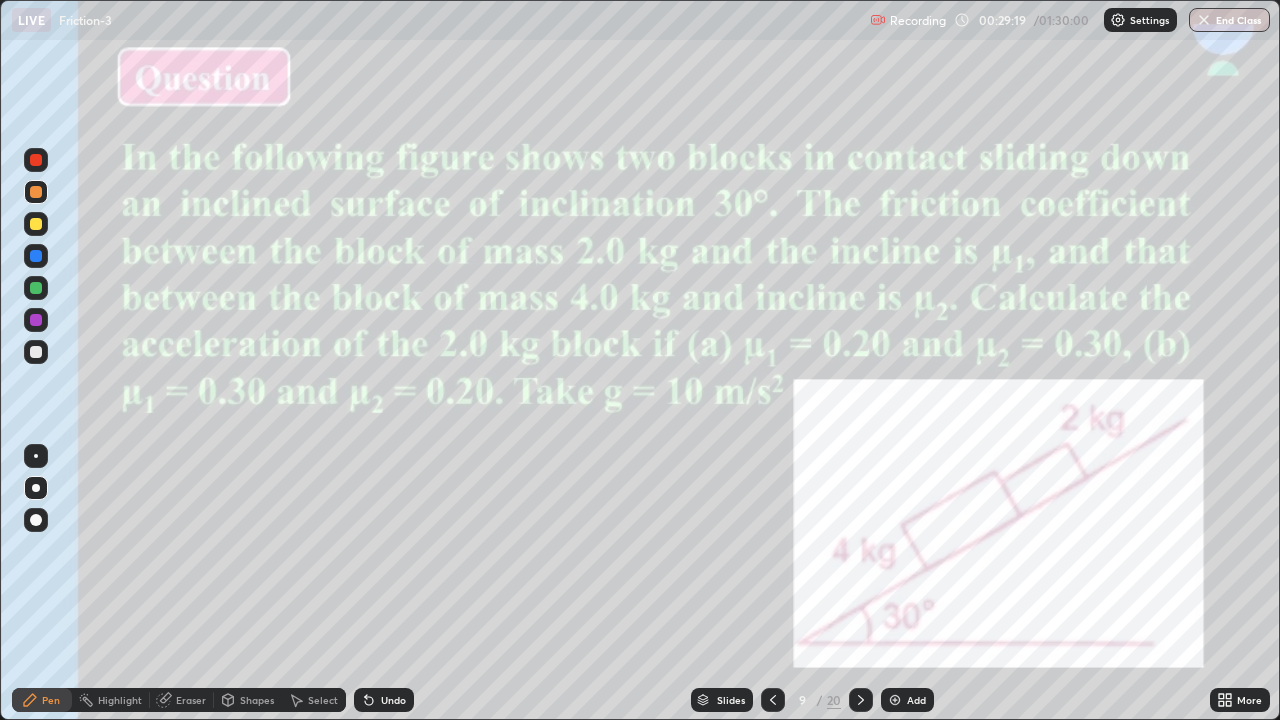 click at bounding box center [895, 700] 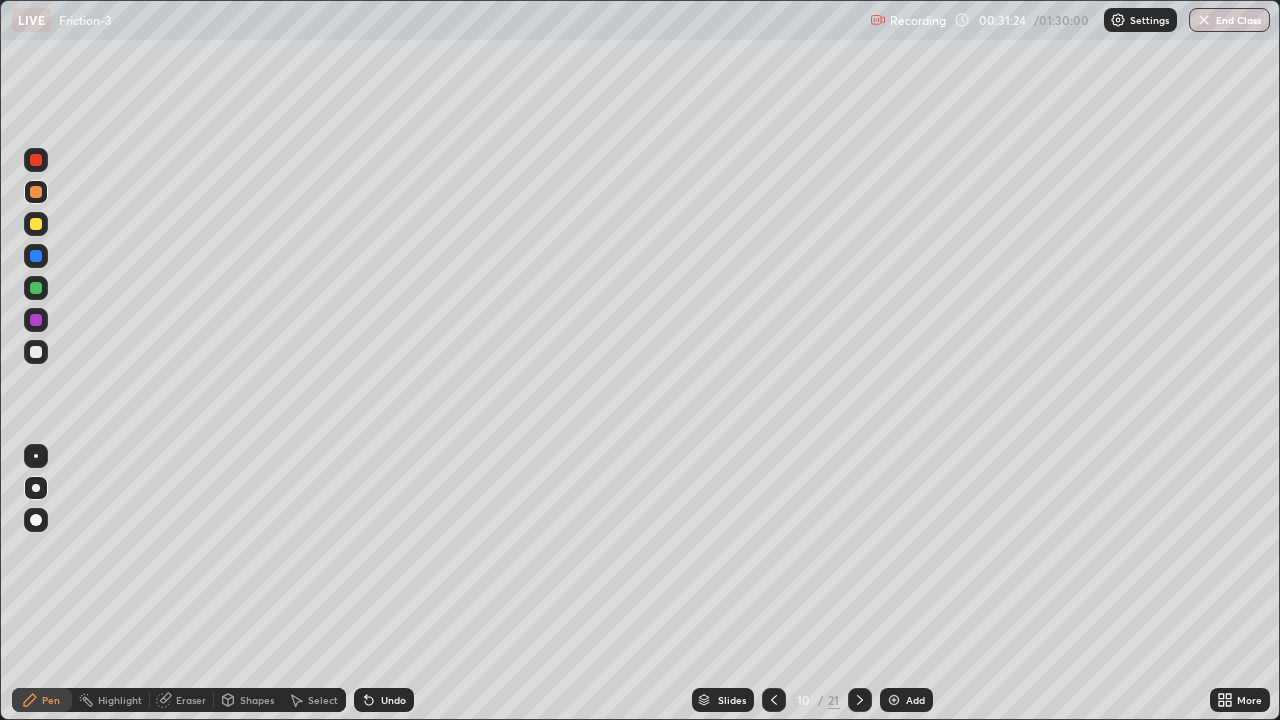 click on "Slides" at bounding box center [732, 700] 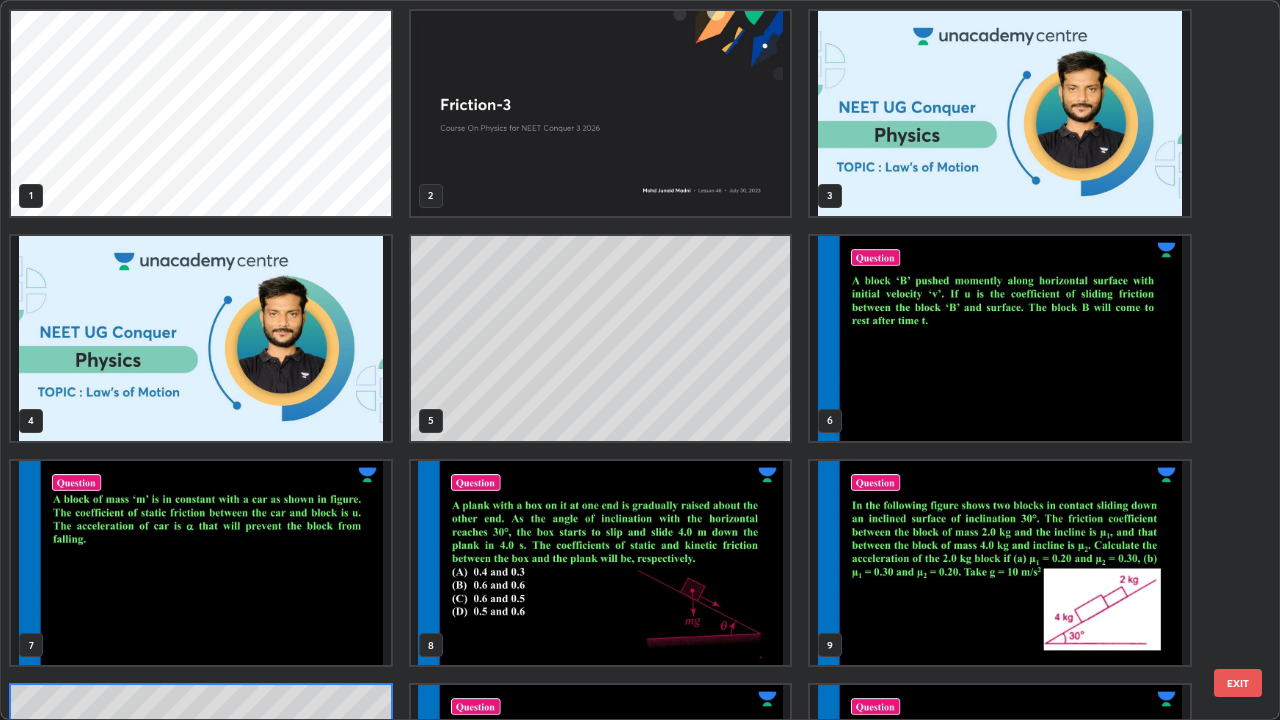 scroll, scrollTop: 180, scrollLeft: 0, axis: vertical 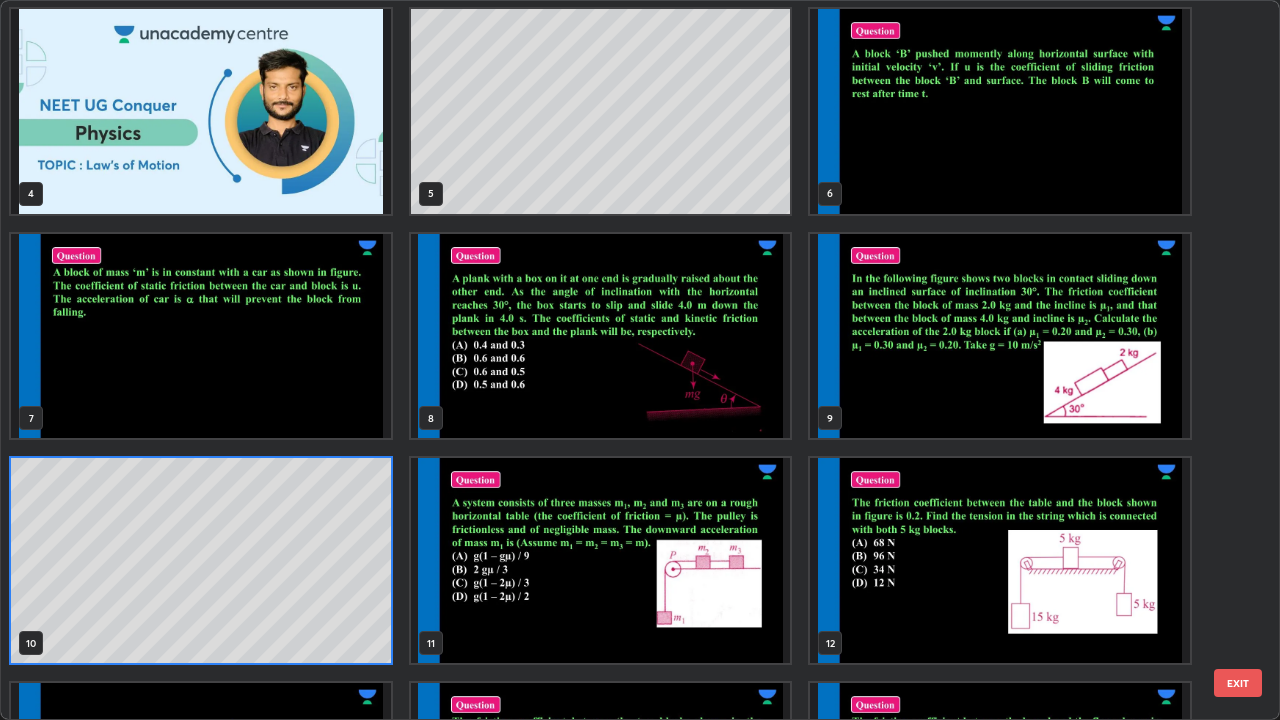 click at bounding box center (1000, 336) 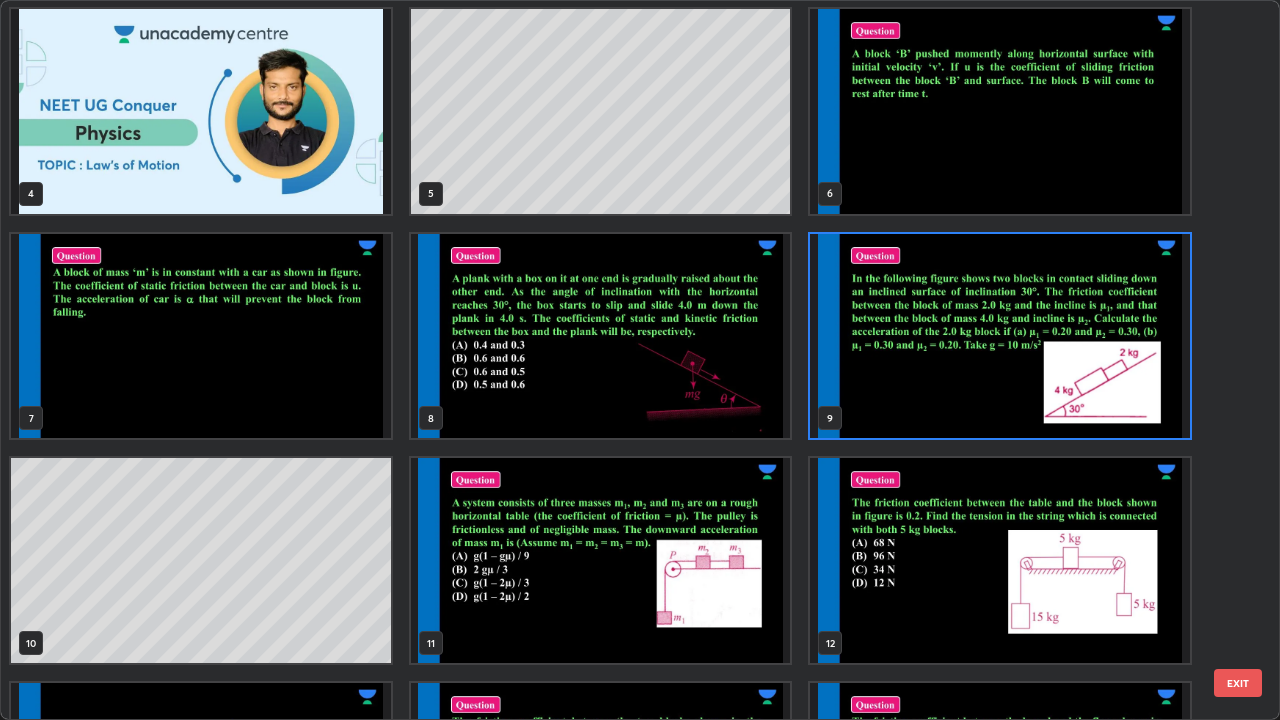 click at bounding box center (1000, 336) 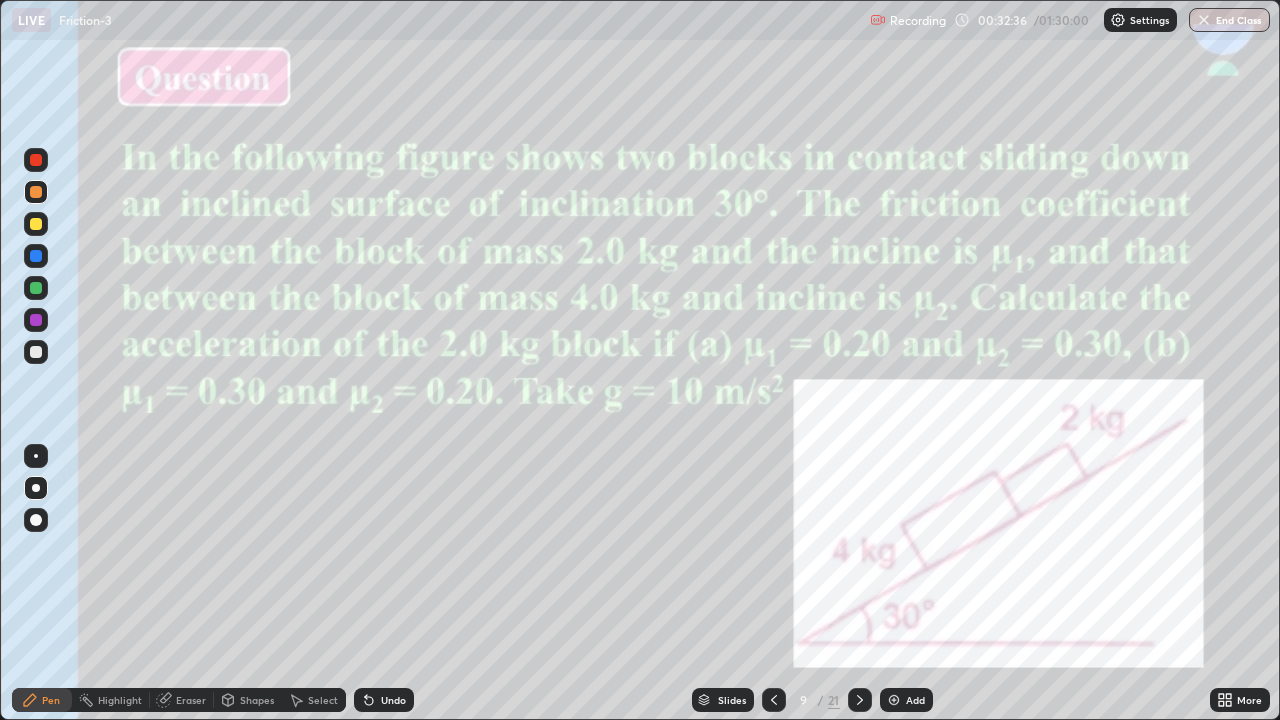 click on "Add" at bounding box center [906, 700] 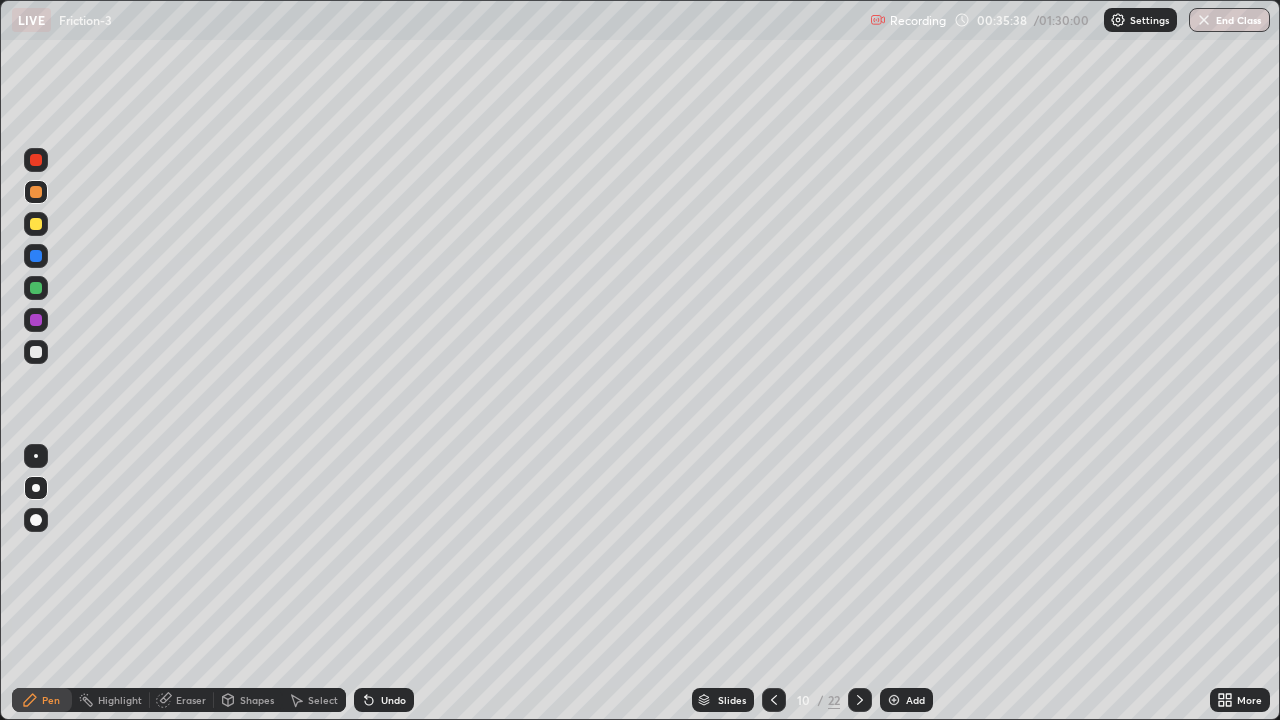 click on "Shapes" at bounding box center (248, 700) 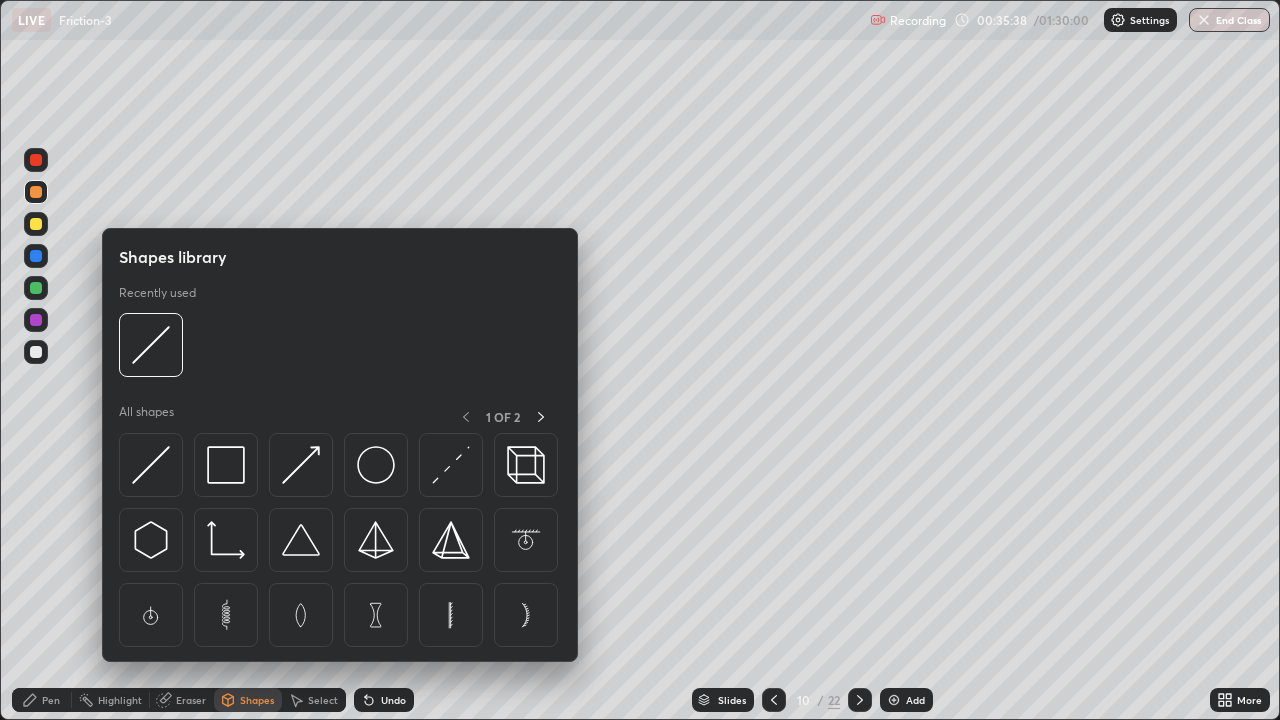click on "Eraser" at bounding box center (191, 700) 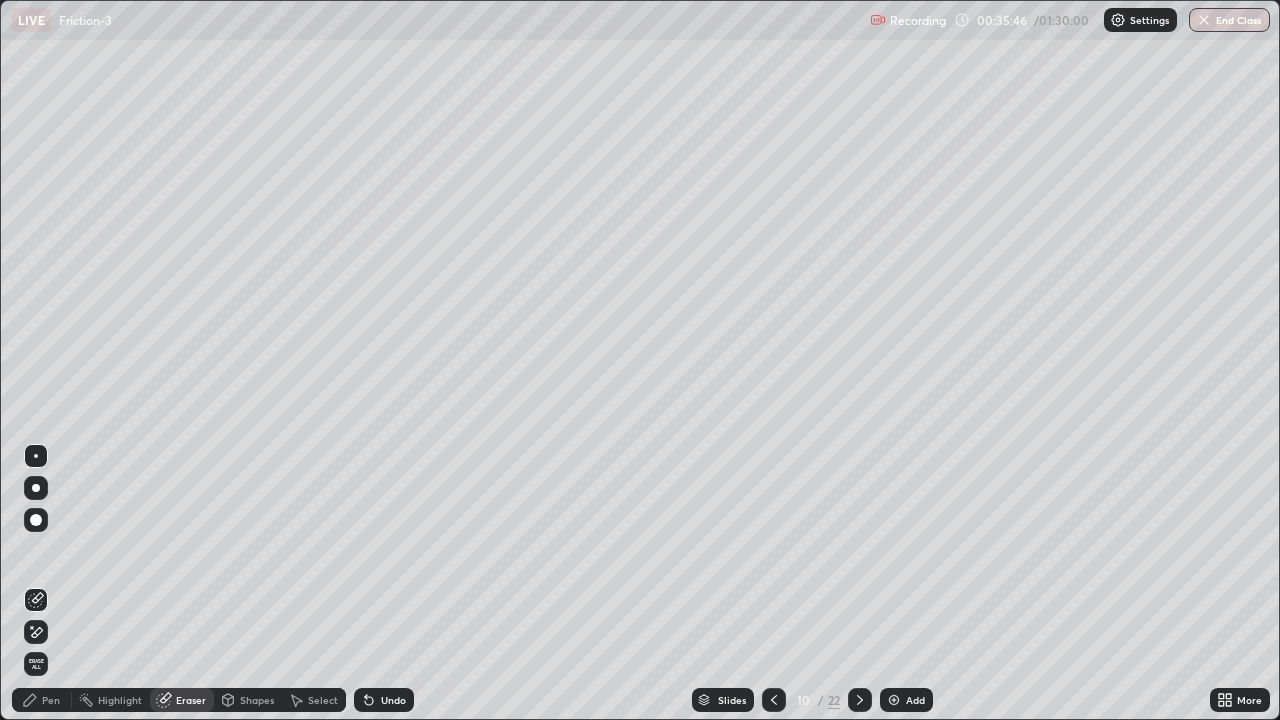 click on "Pen" at bounding box center [51, 700] 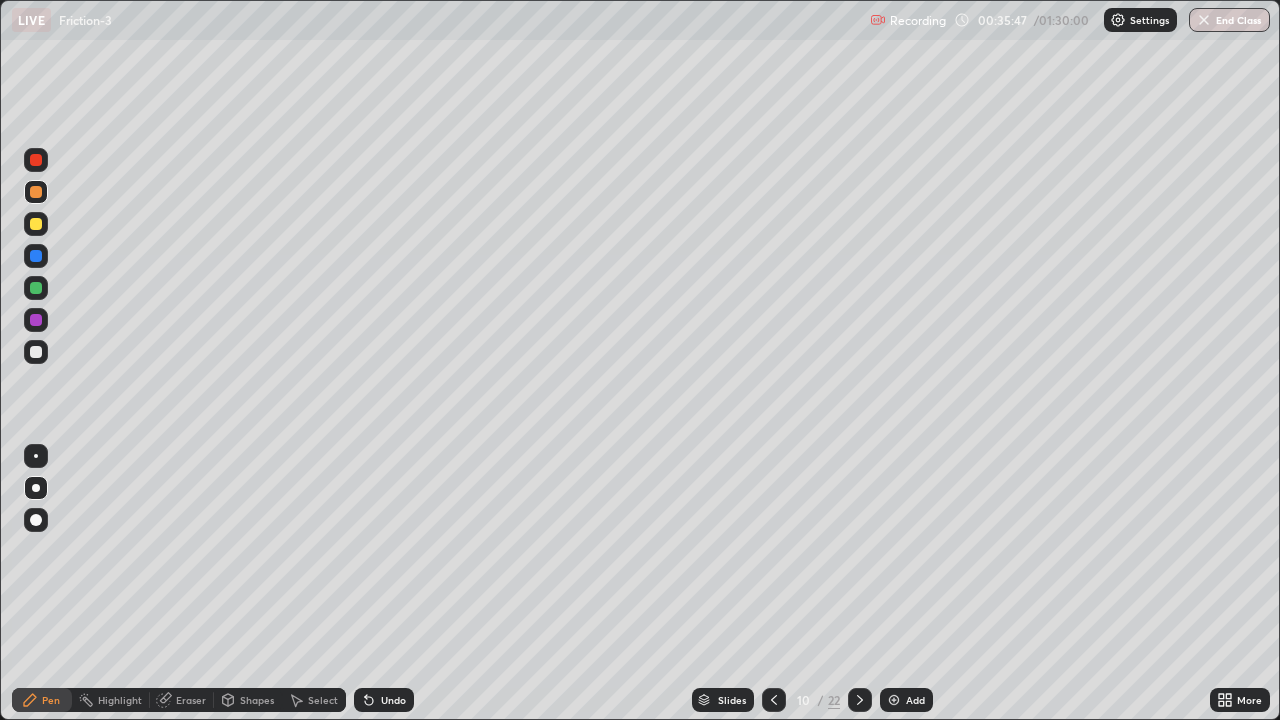 click at bounding box center [36, 320] 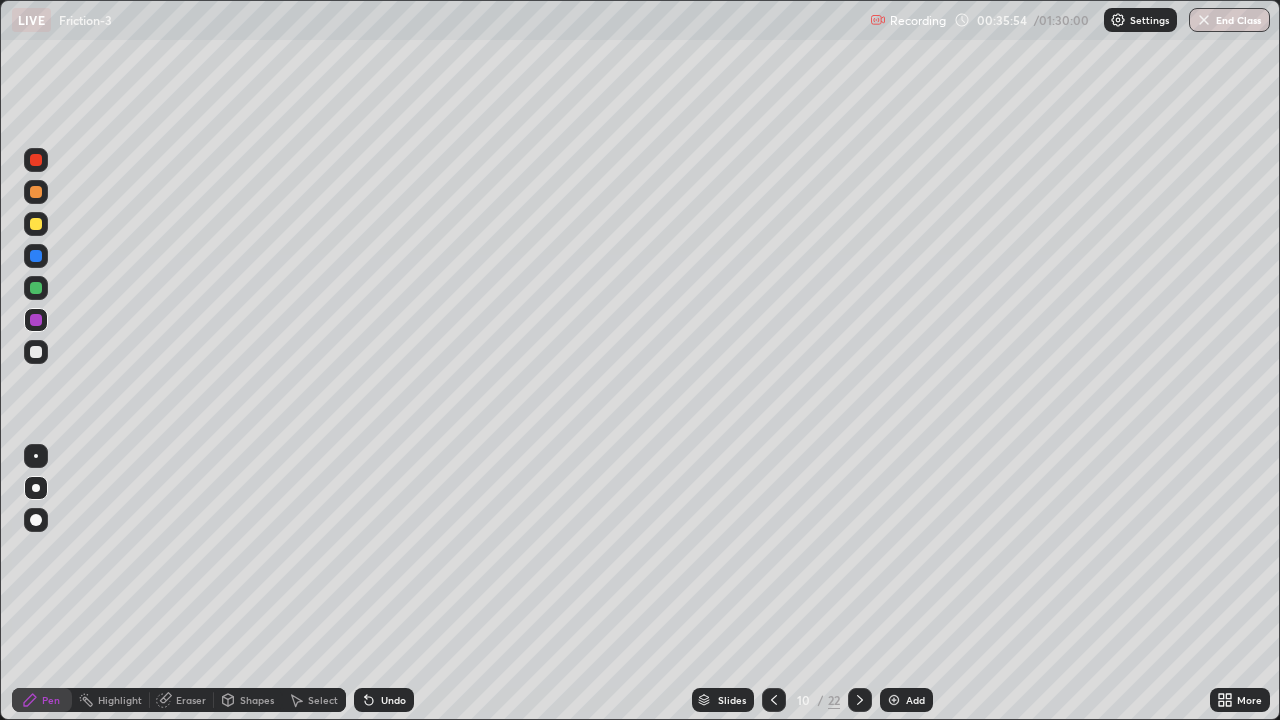 click at bounding box center (36, 224) 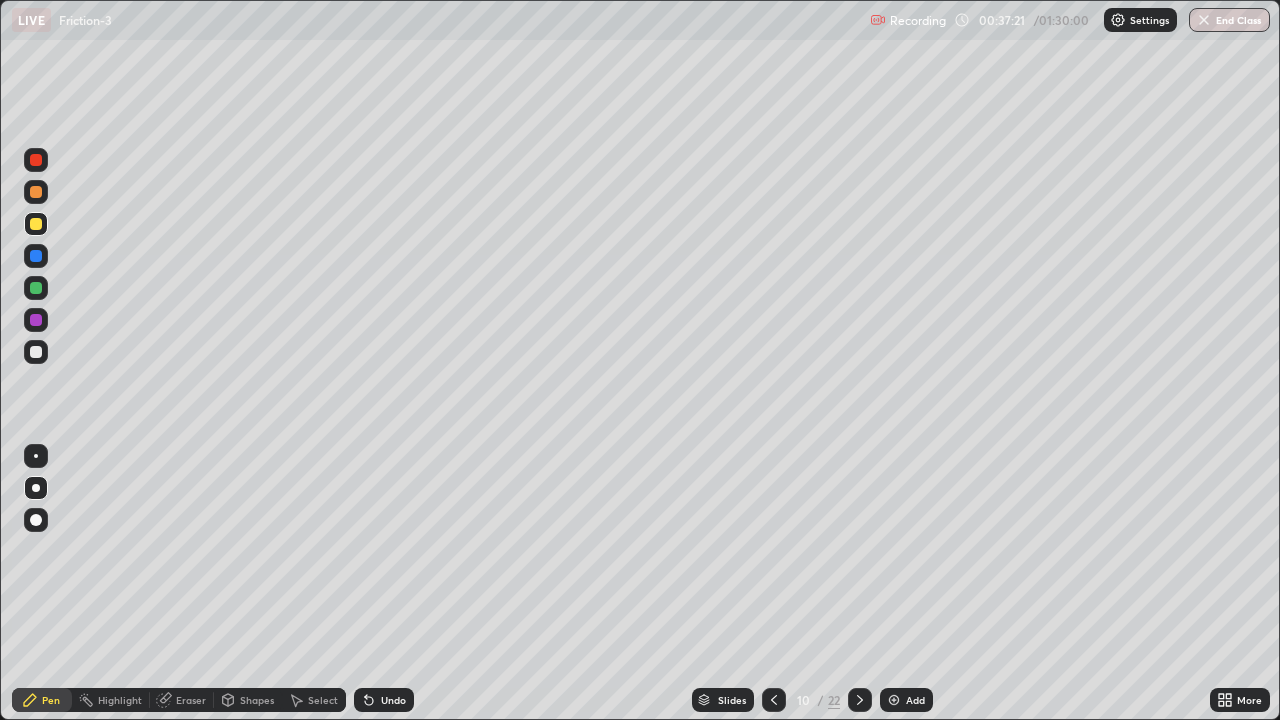 click on "Eraser" at bounding box center (191, 700) 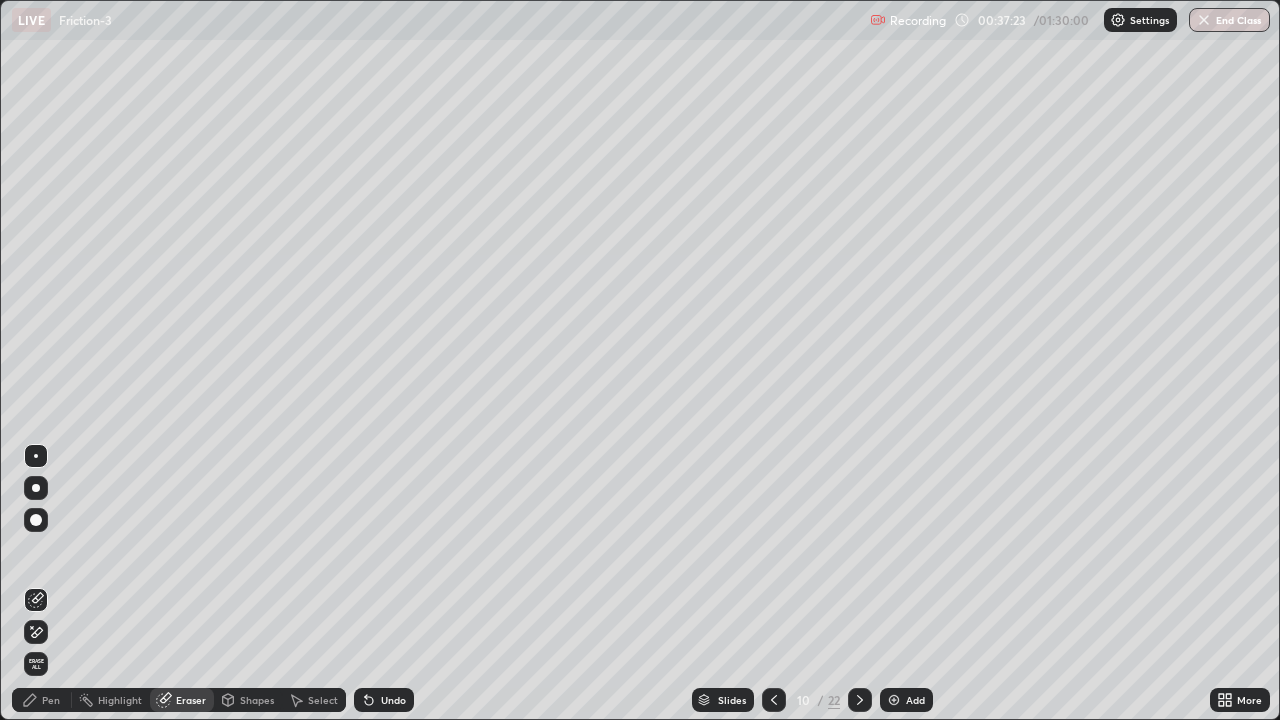 click 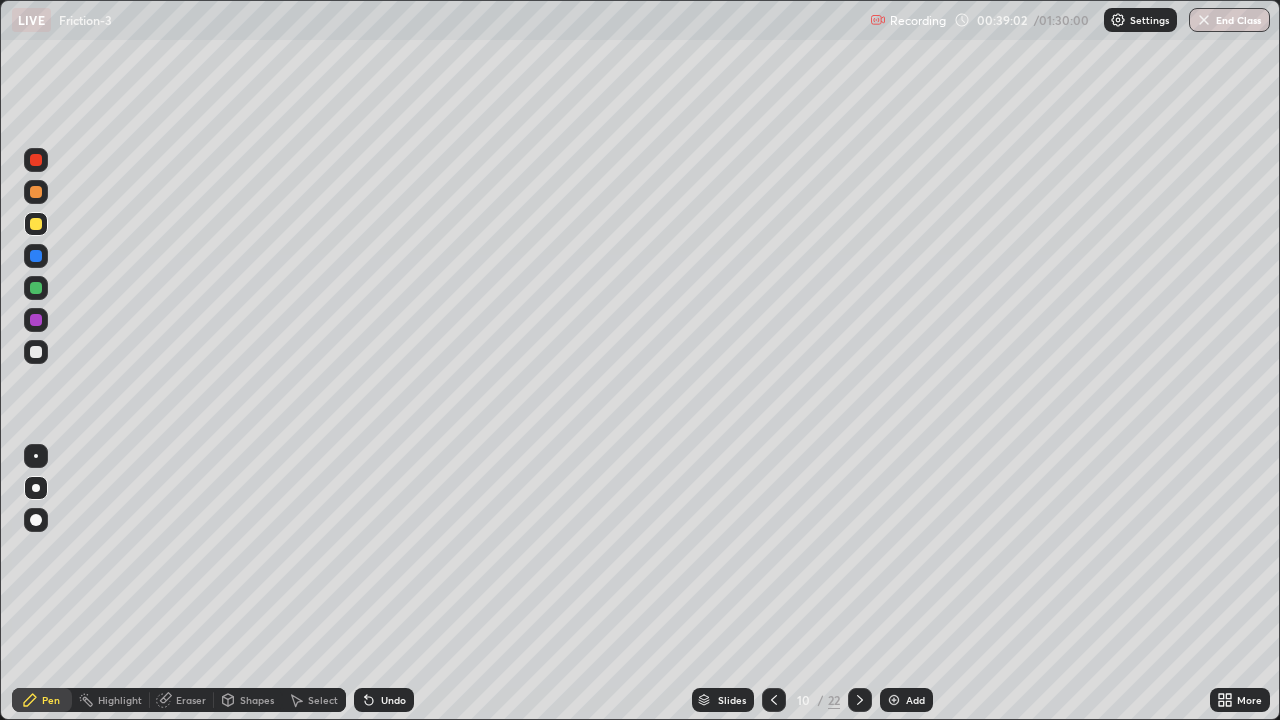click at bounding box center (36, 288) 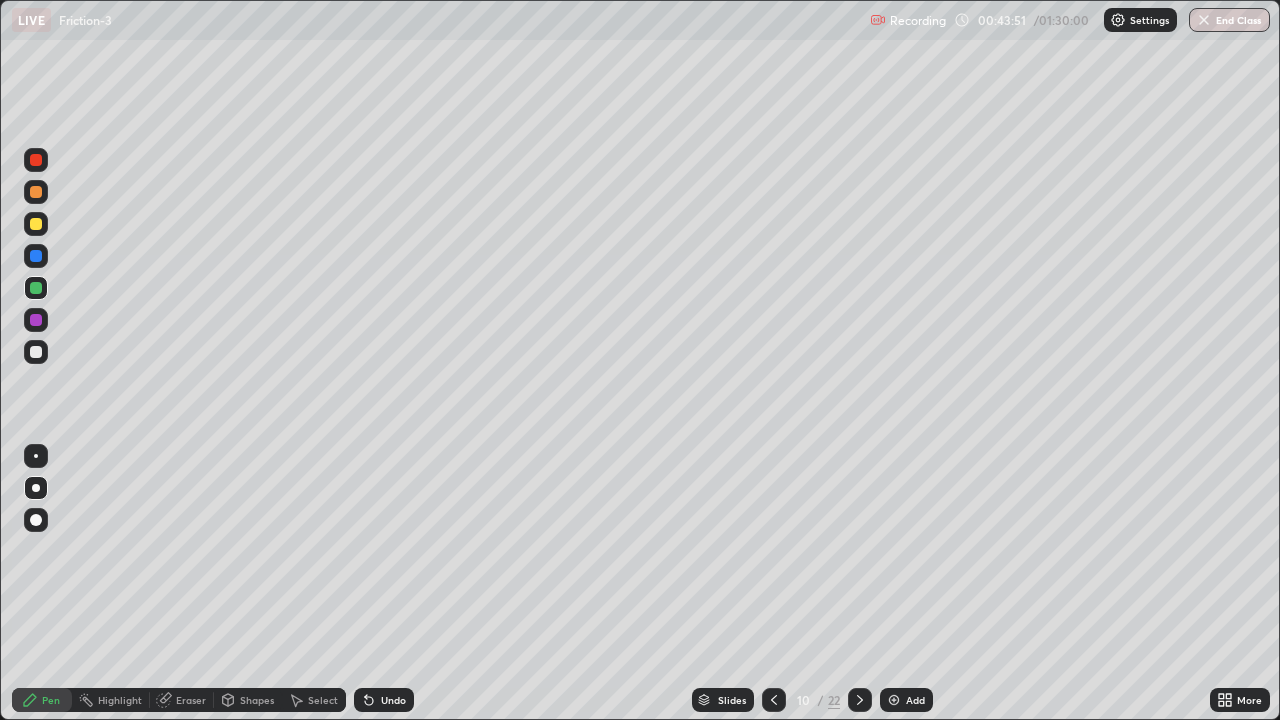click on "Eraser" at bounding box center (182, 700) 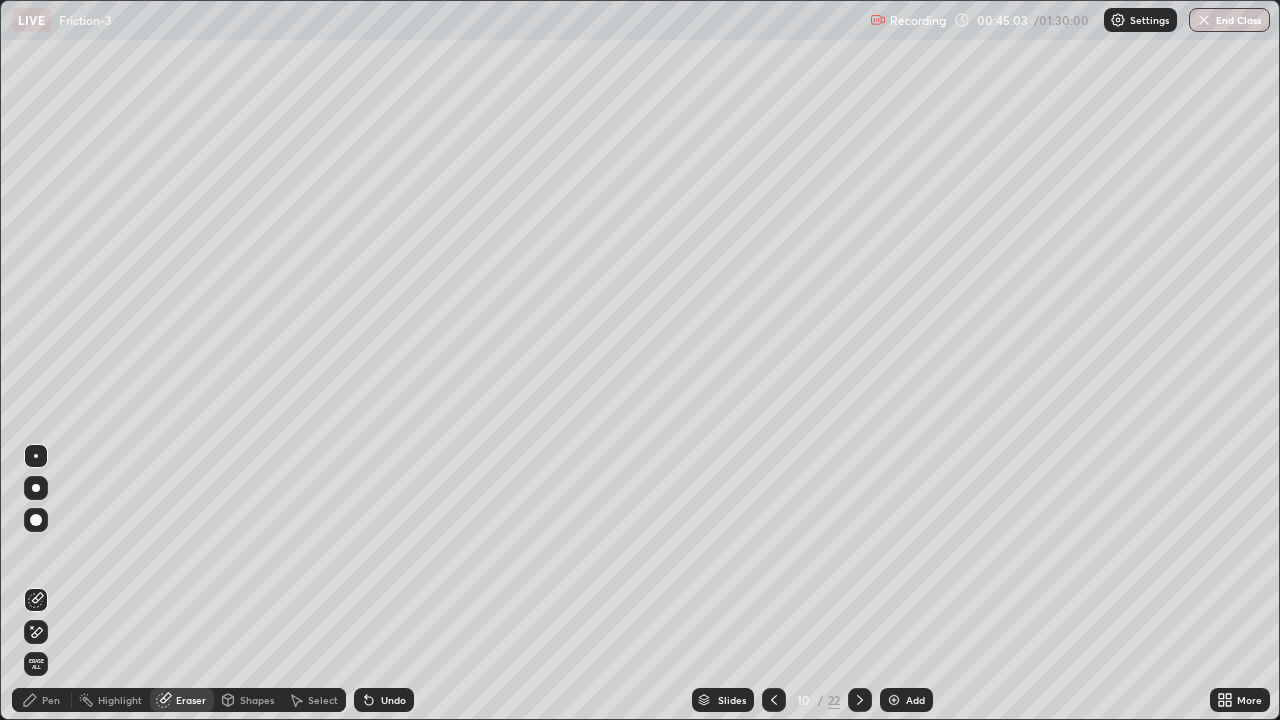 click at bounding box center [894, 700] 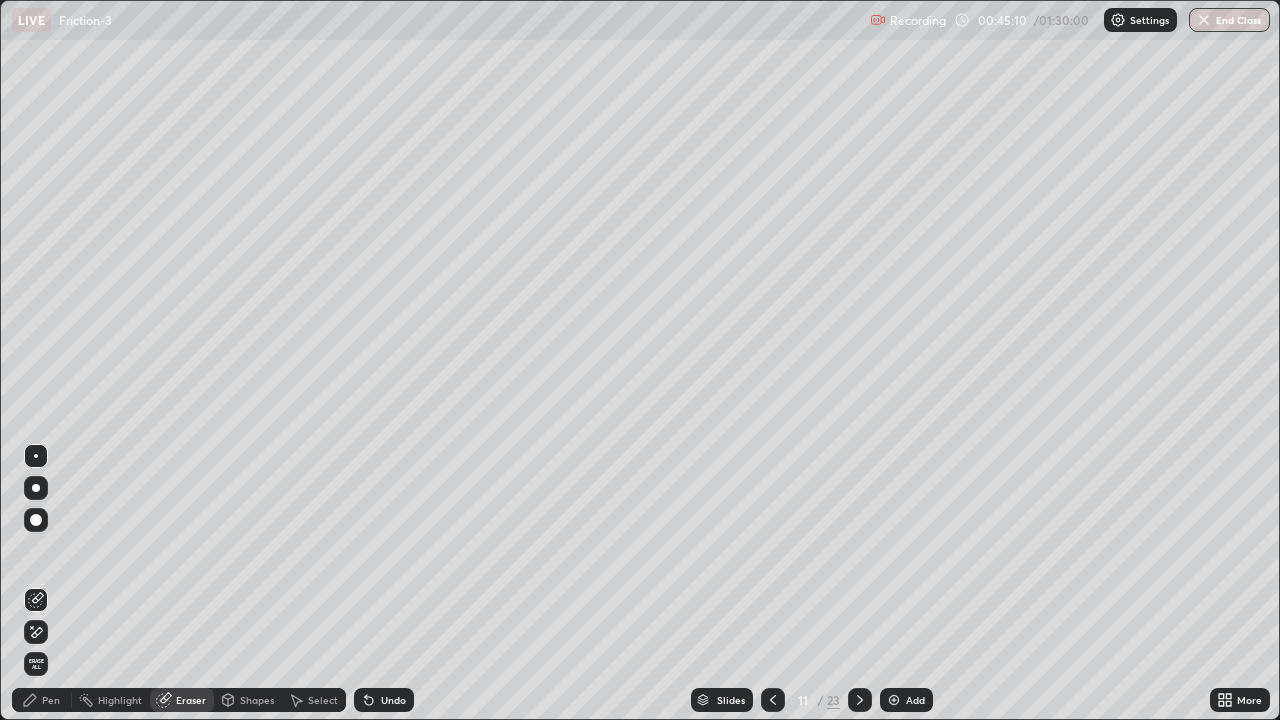 click on "Pen" at bounding box center (42, 700) 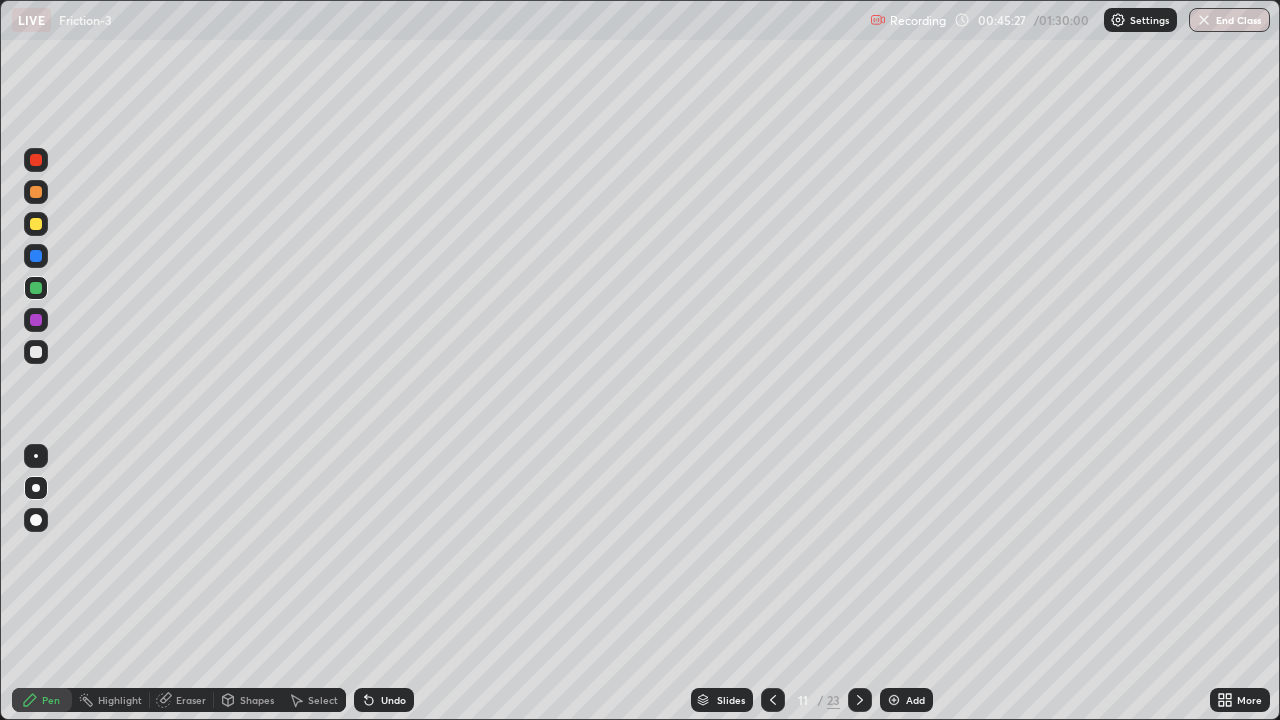 click on "Eraser" at bounding box center (191, 700) 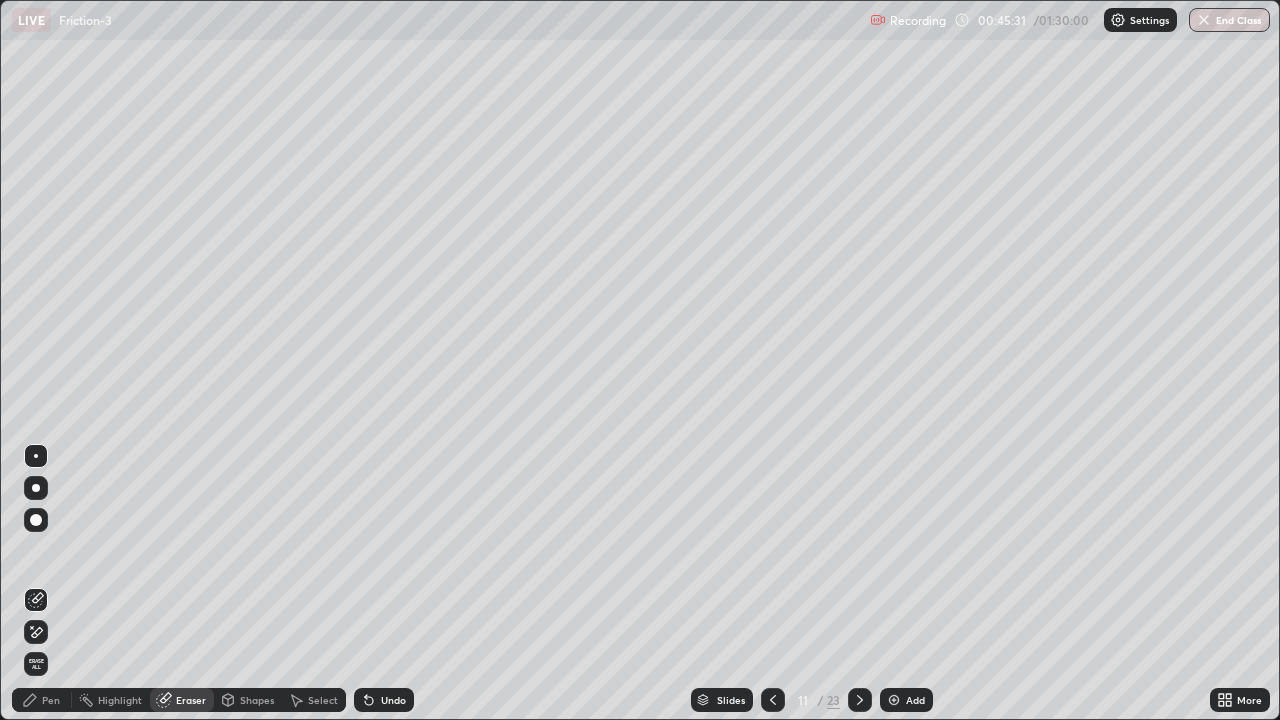 click on "Pen" at bounding box center (51, 700) 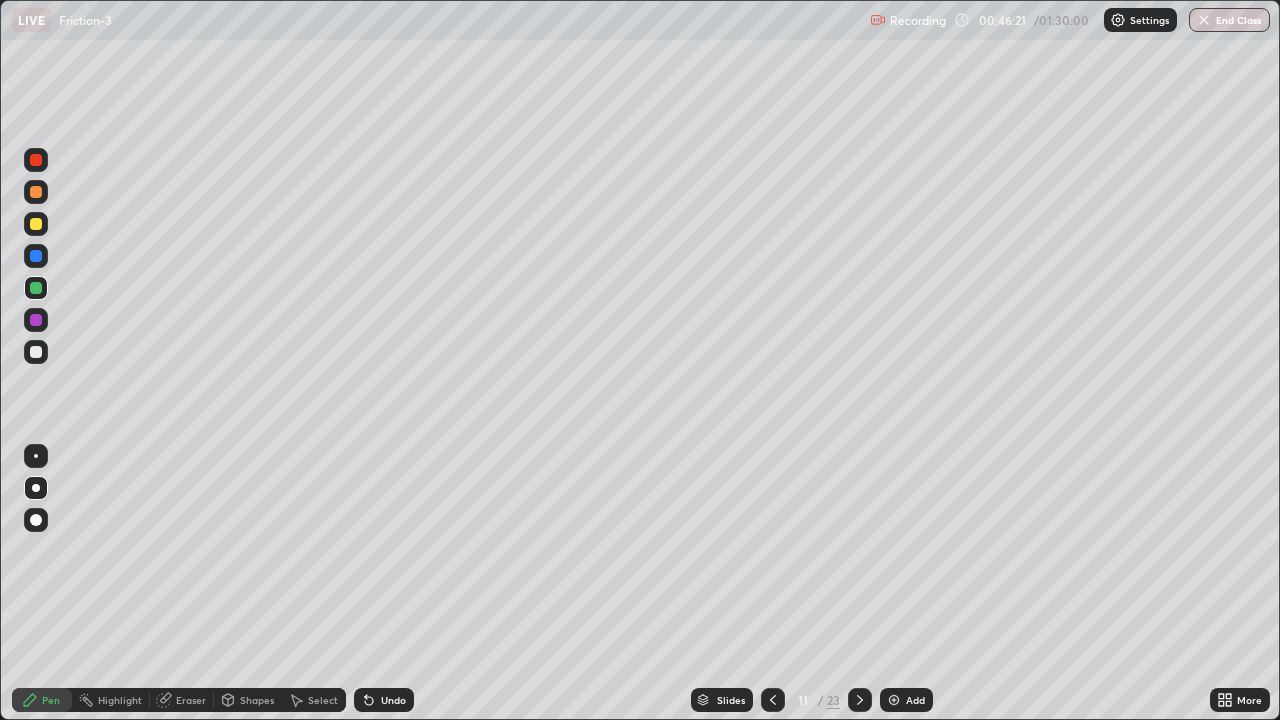 click at bounding box center [36, 352] 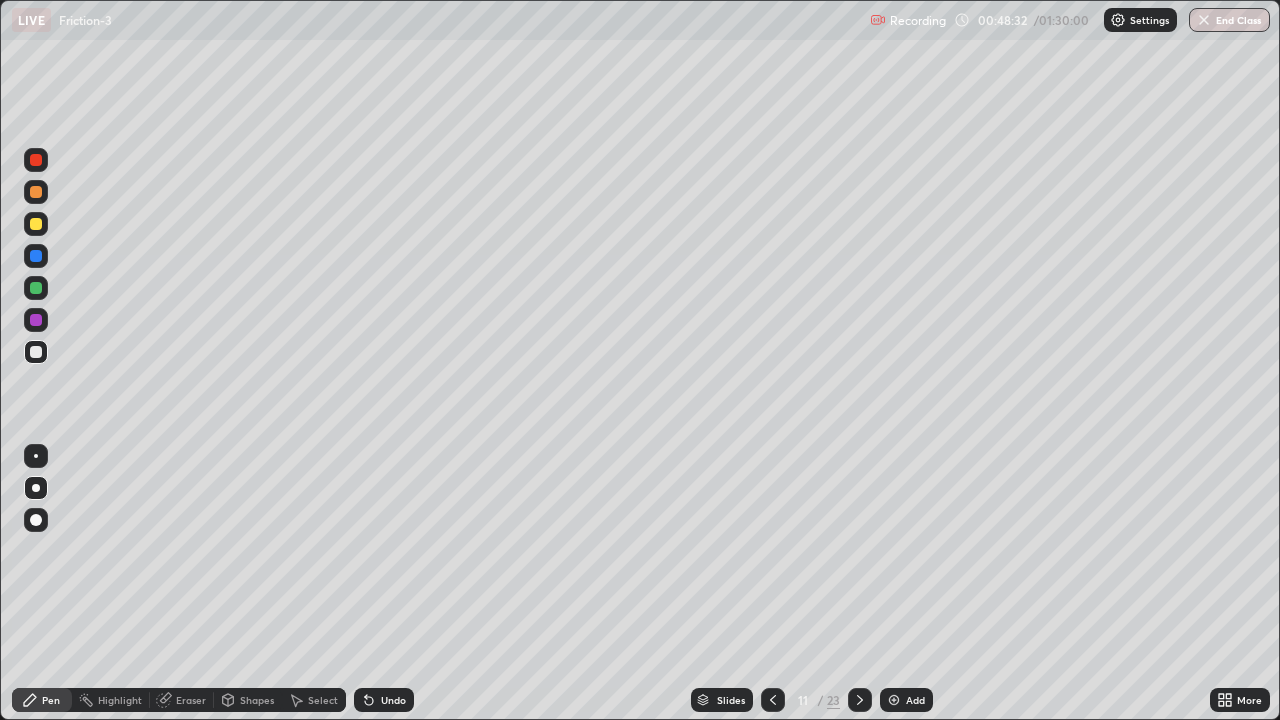 click at bounding box center [36, 320] 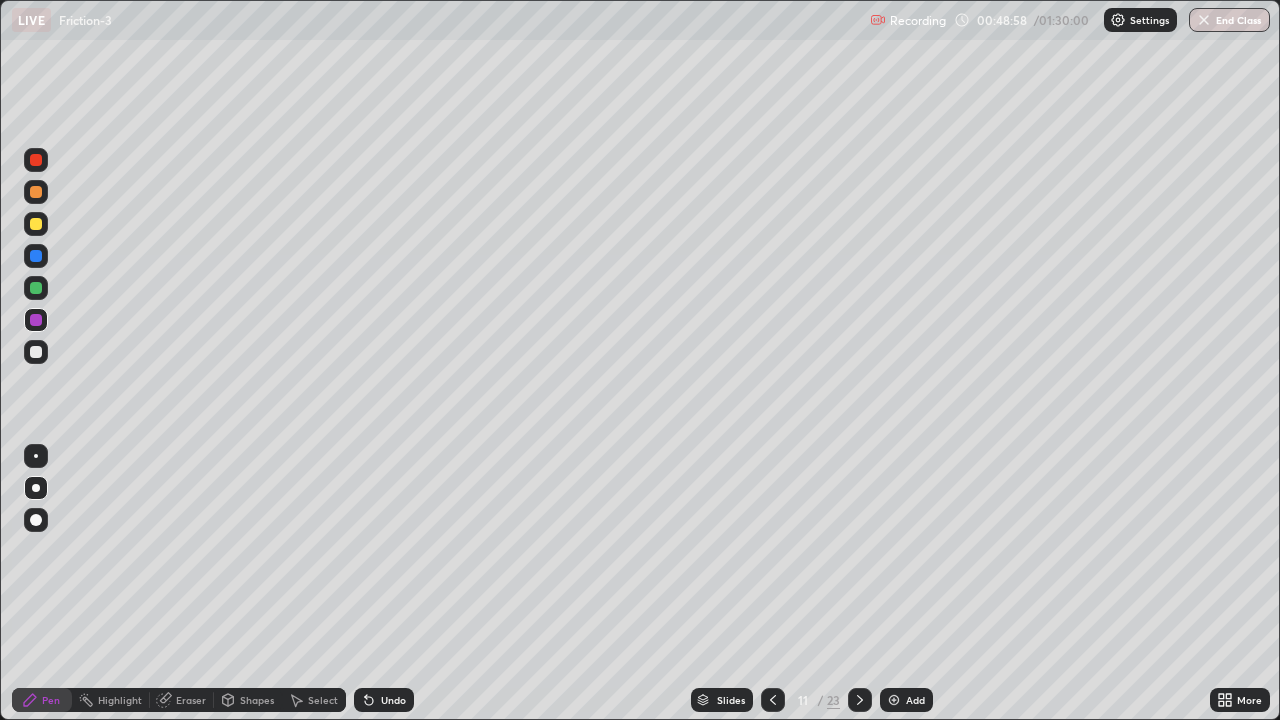 click at bounding box center (36, 224) 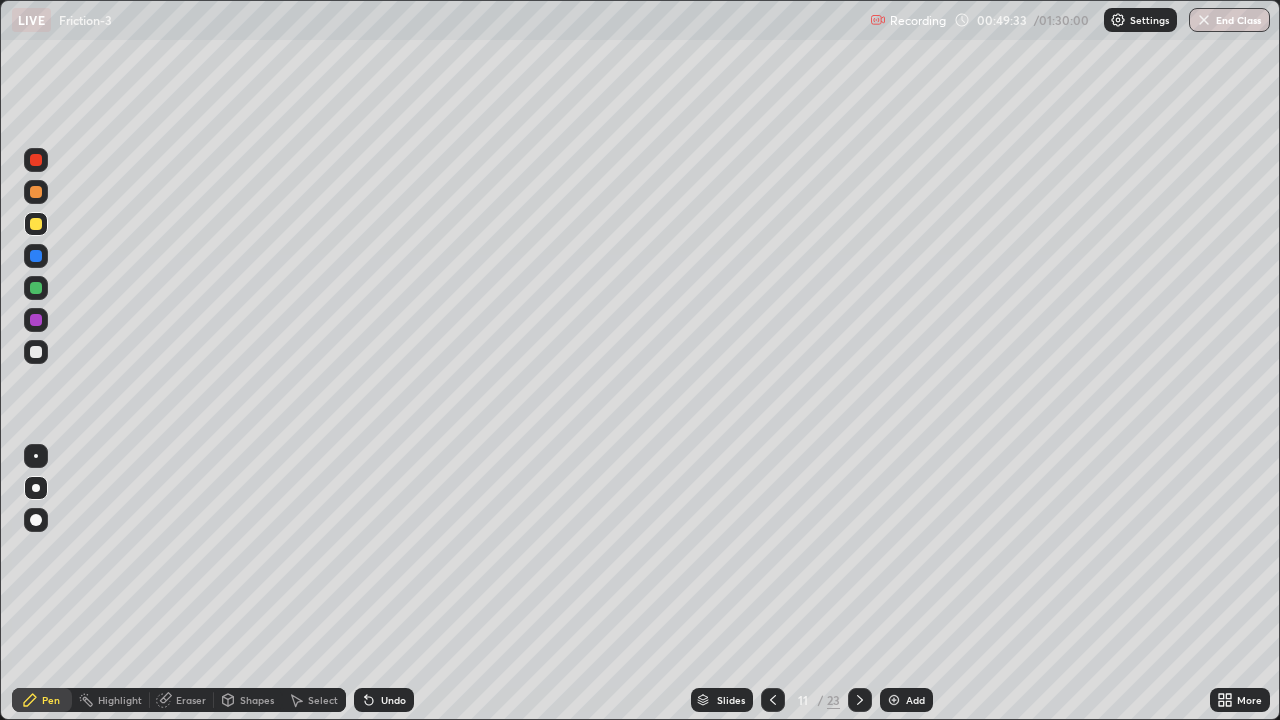 click at bounding box center [36, 160] 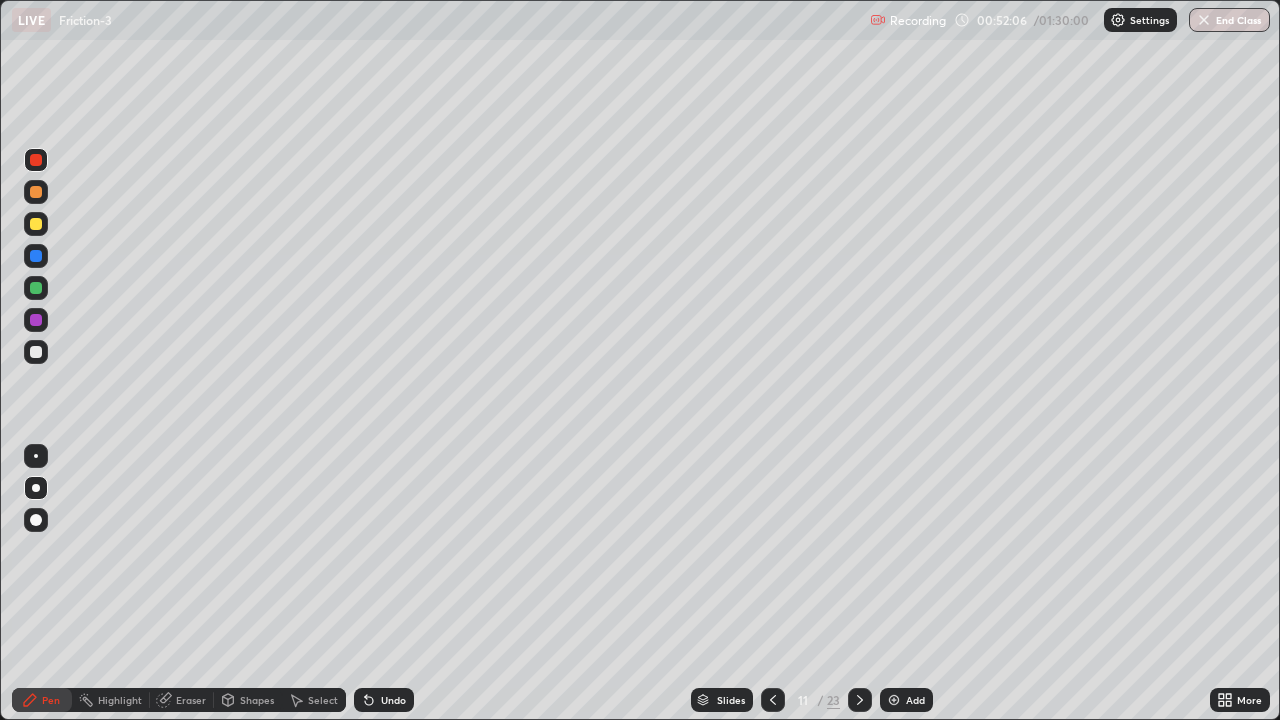 click at bounding box center [894, 700] 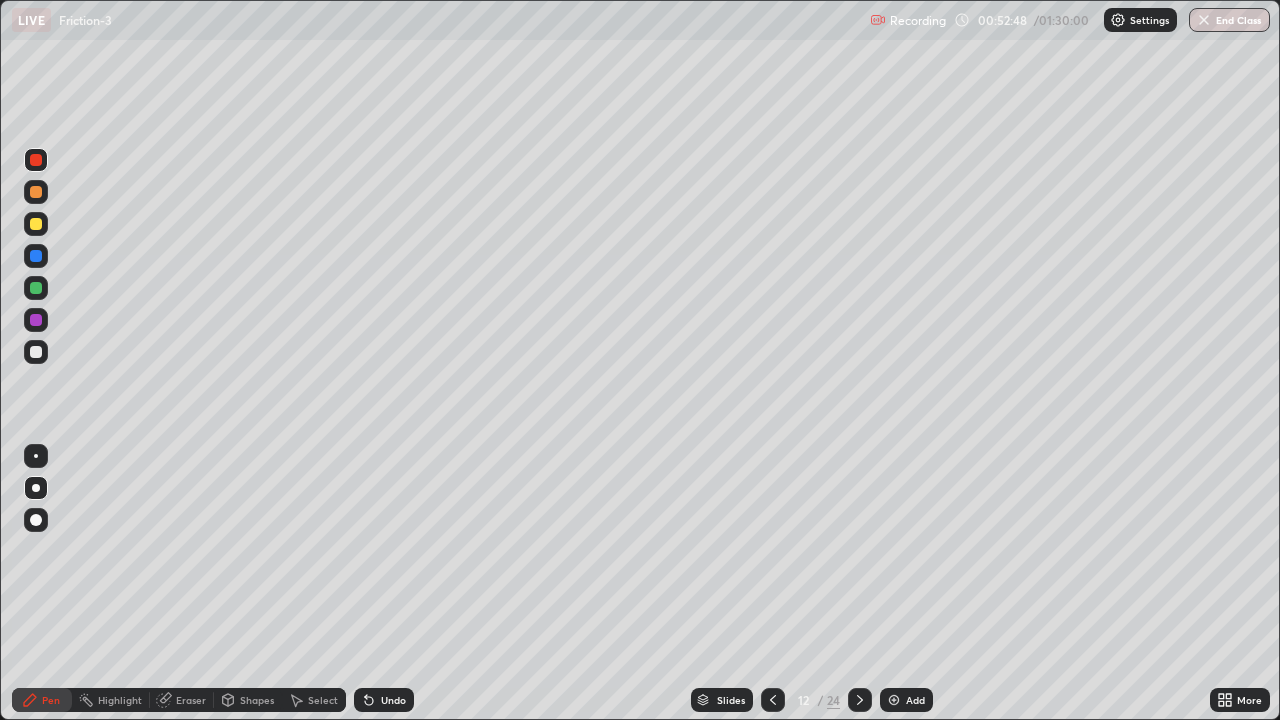 click at bounding box center (36, 224) 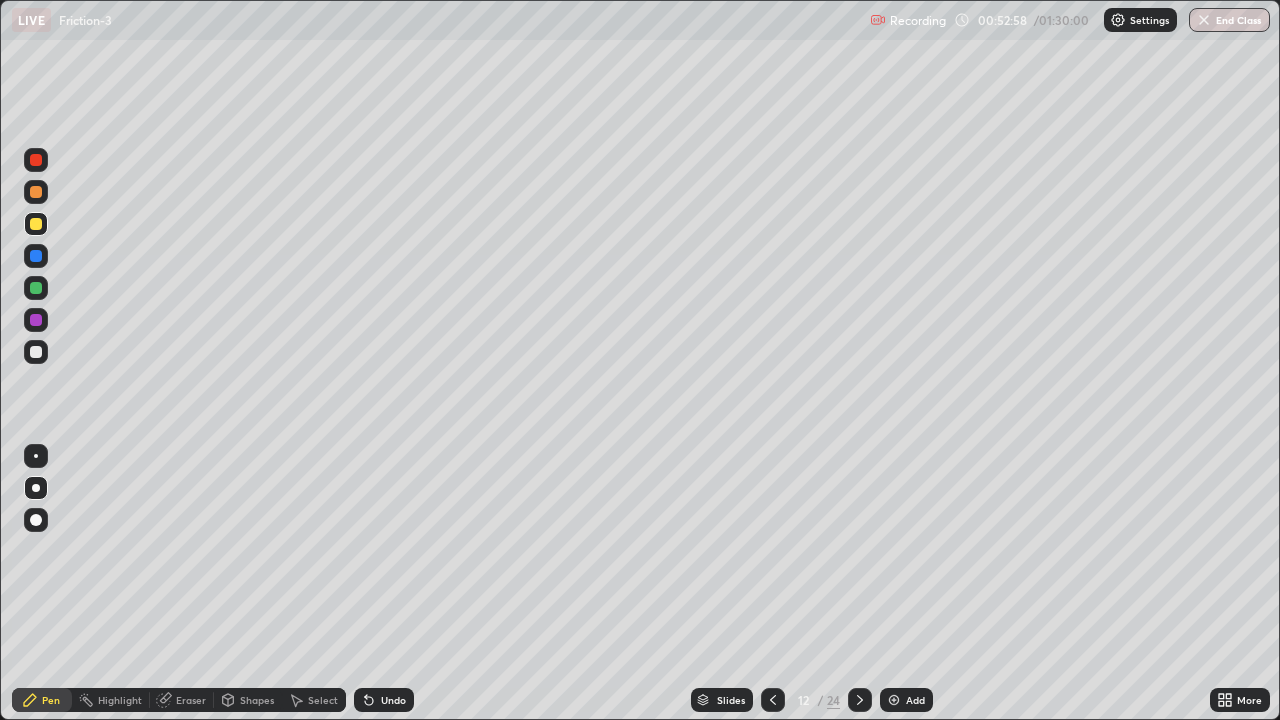 click at bounding box center (36, 288) 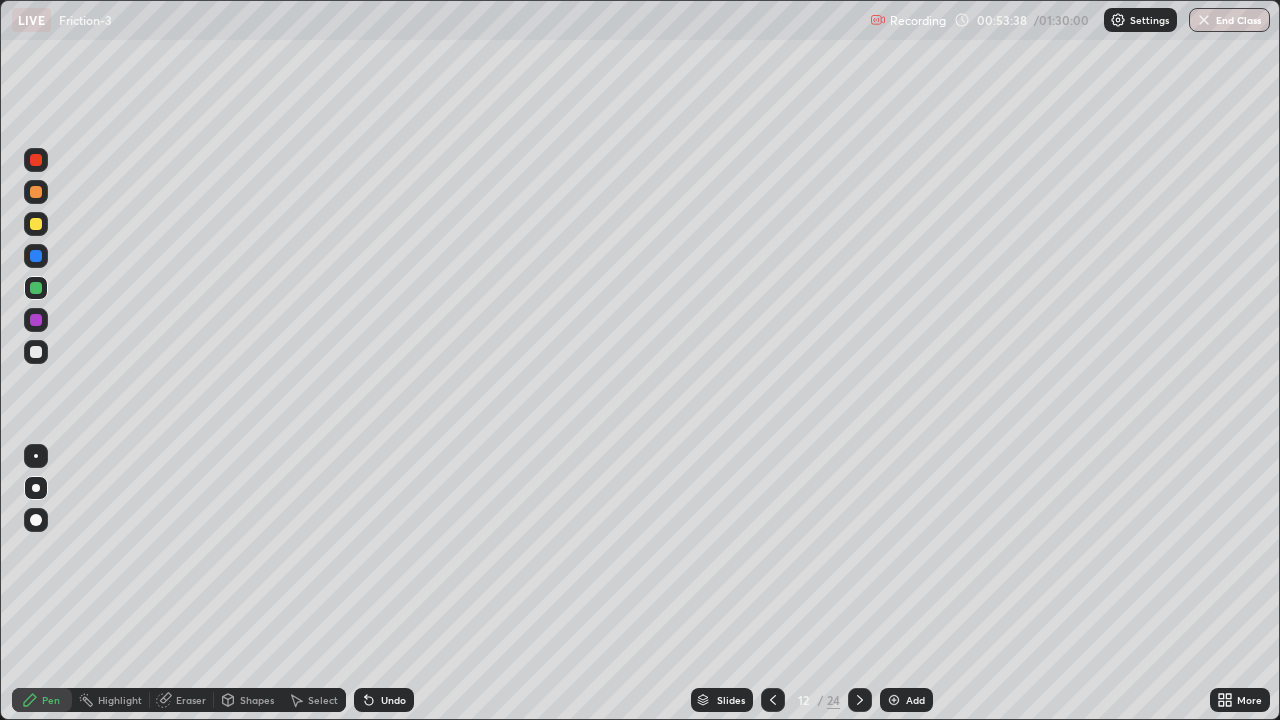 click at bounding box center [36, 352] 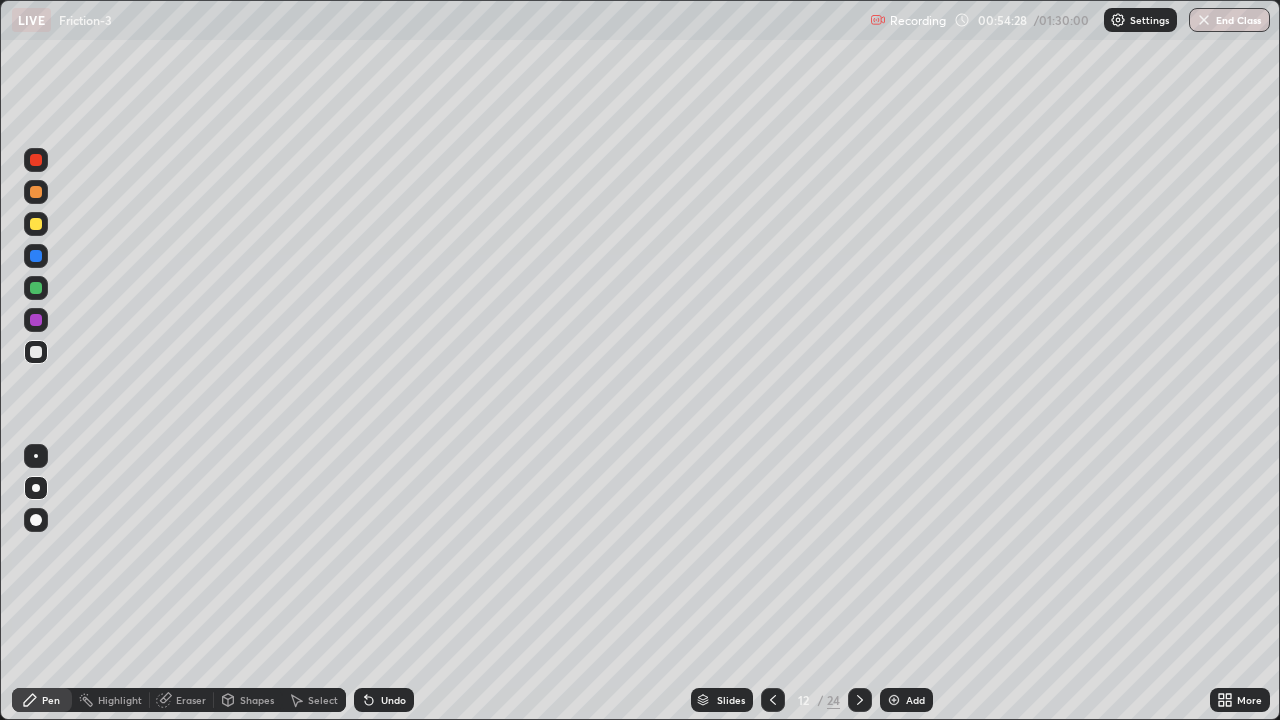 click at bounding box center [773, 700] 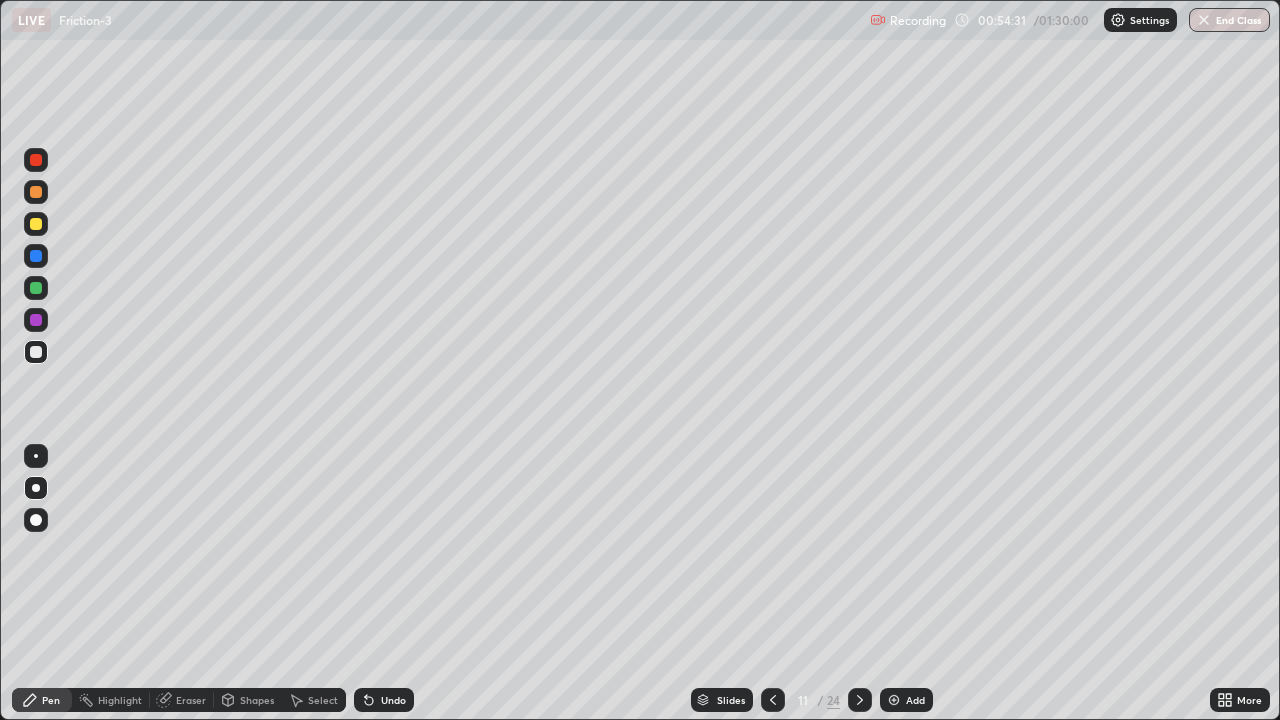 click 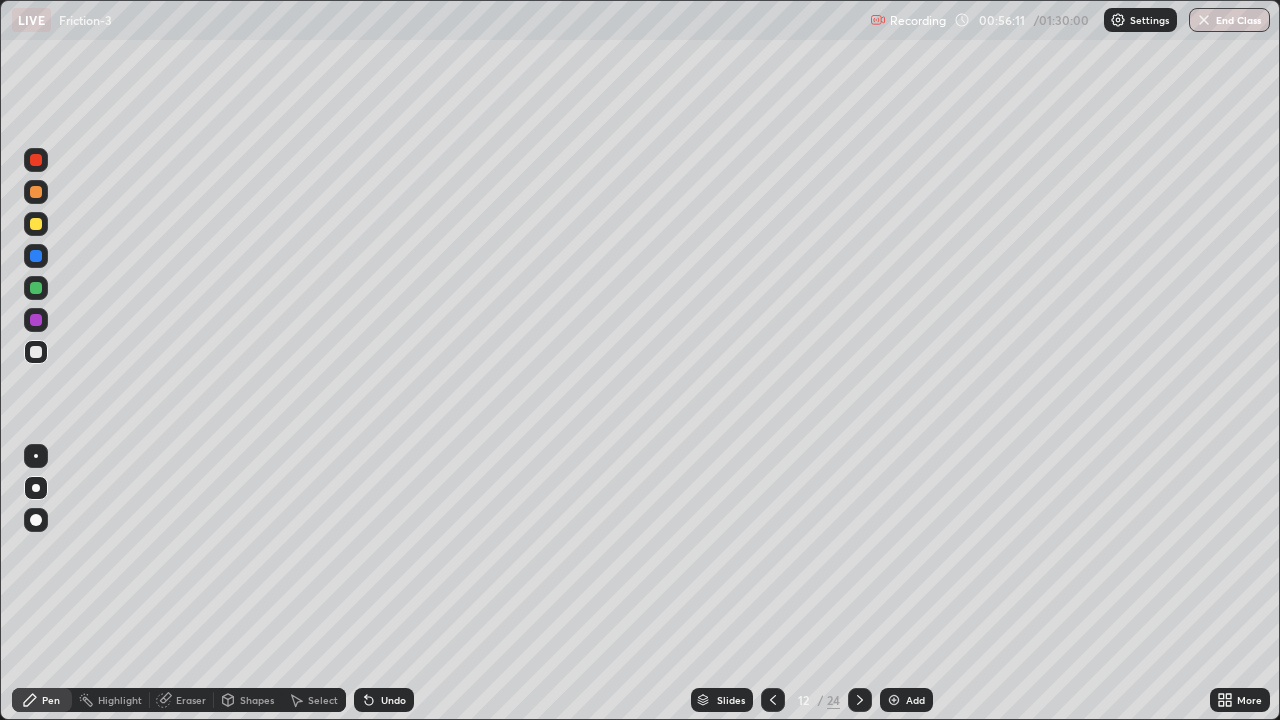 click 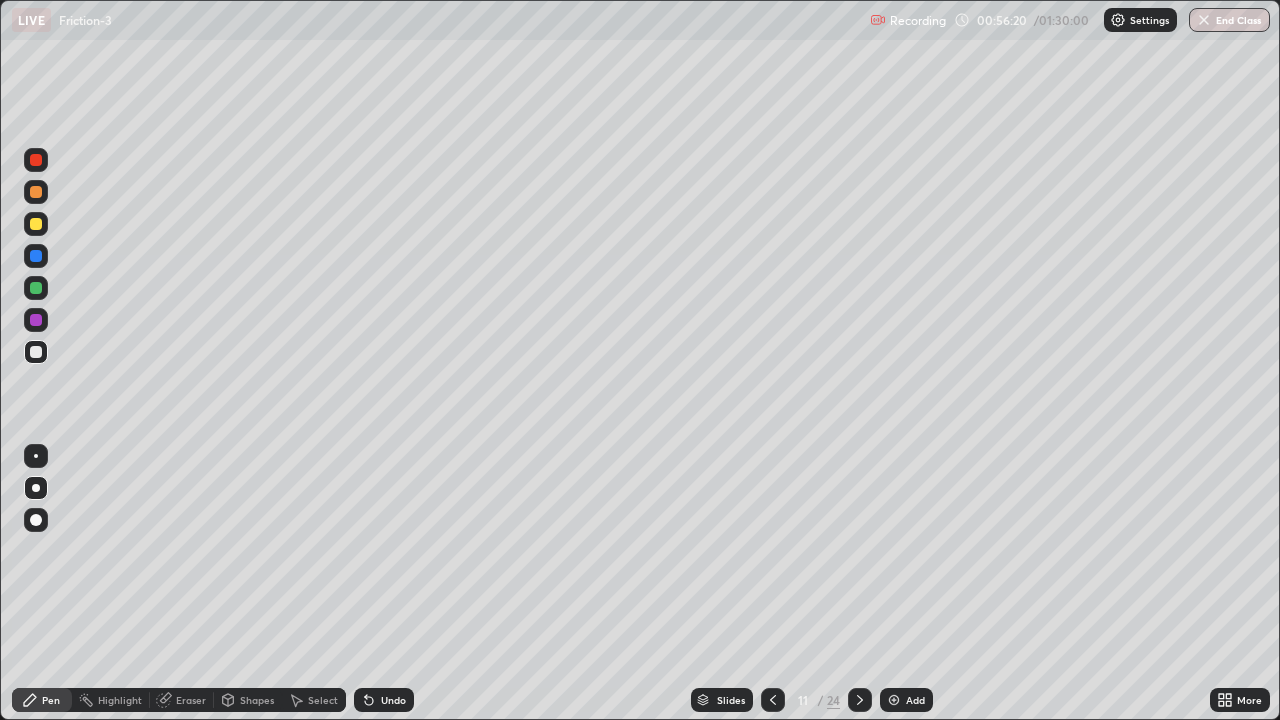 click 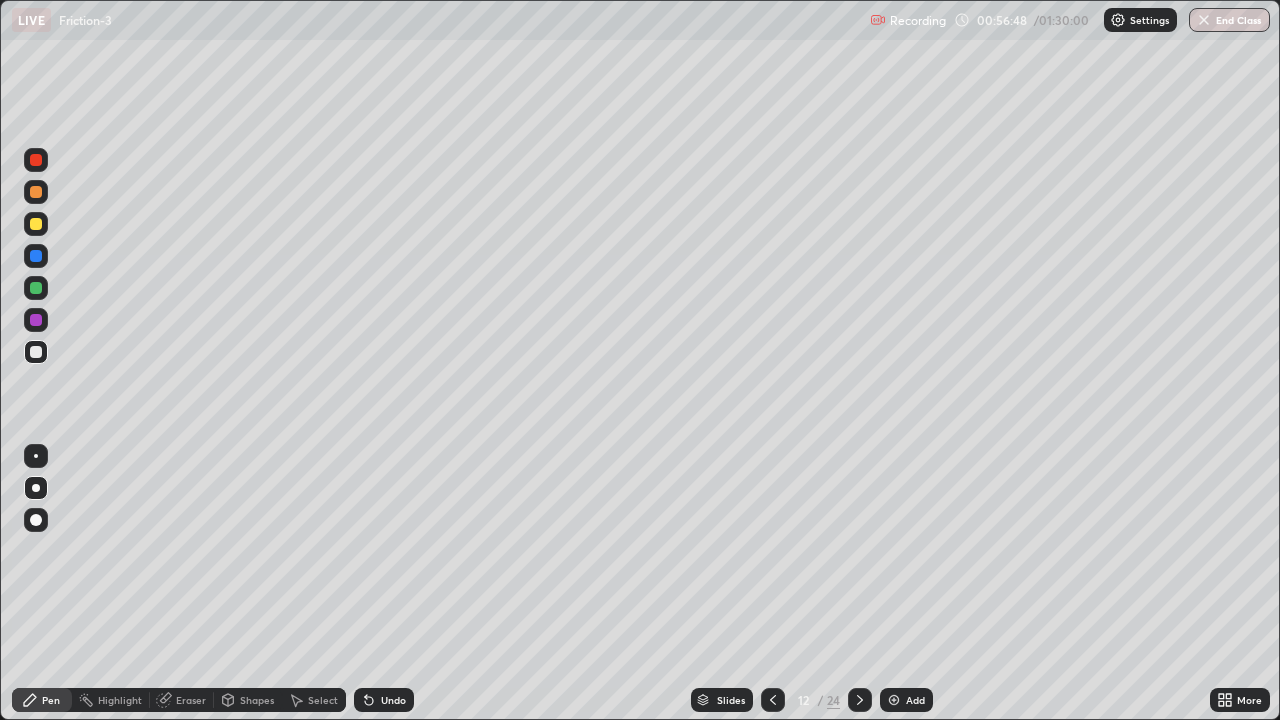 click at bounding box center (894, 700) 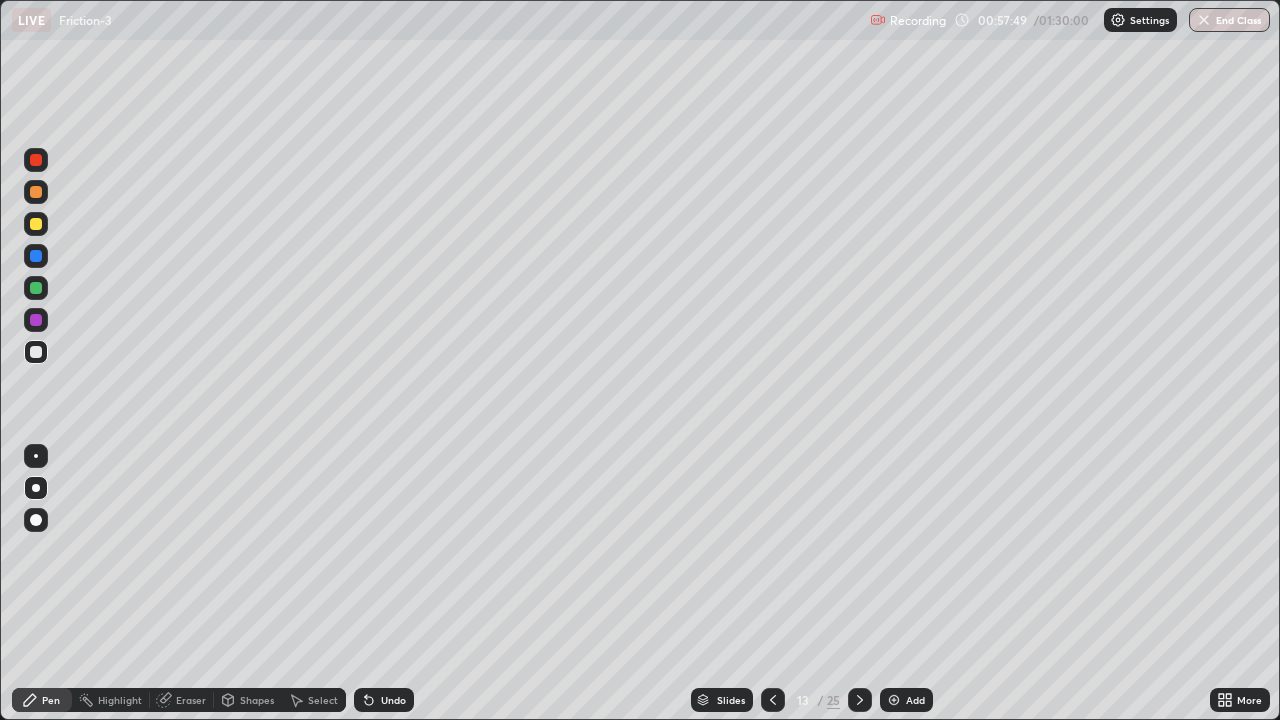 click at bounding box center [36, 320] 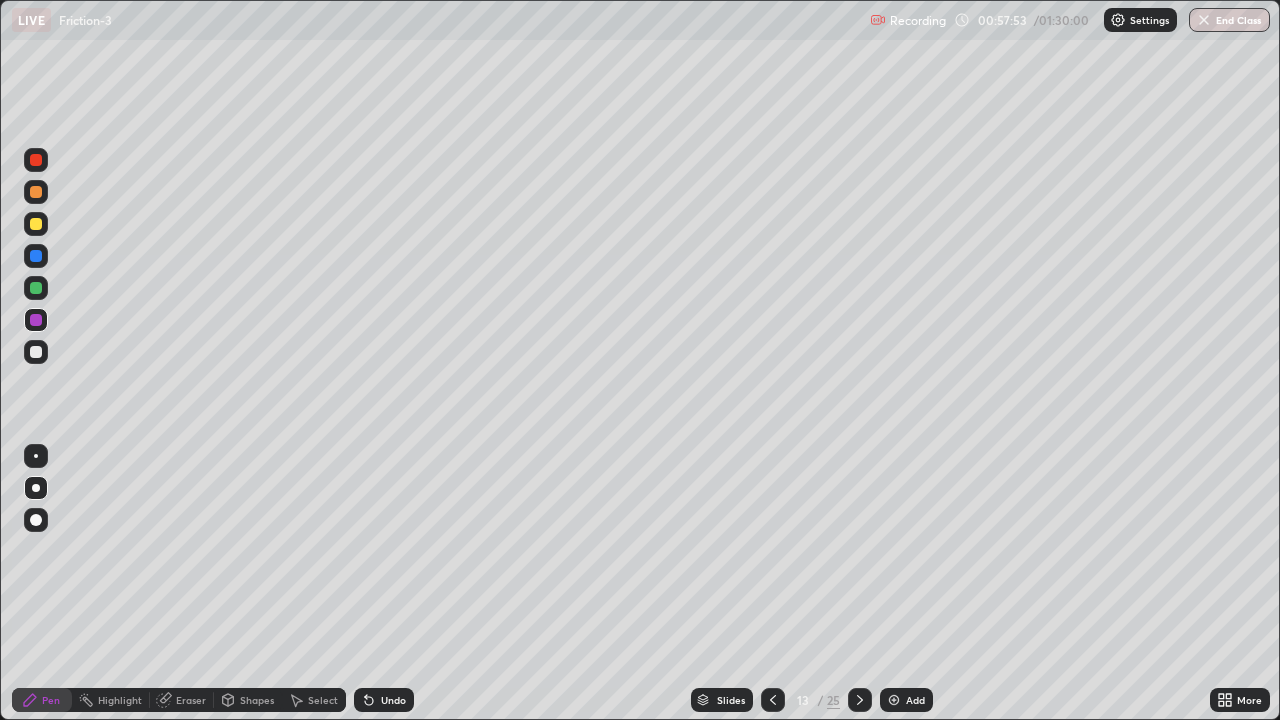 click at bounding box center [36, 224] 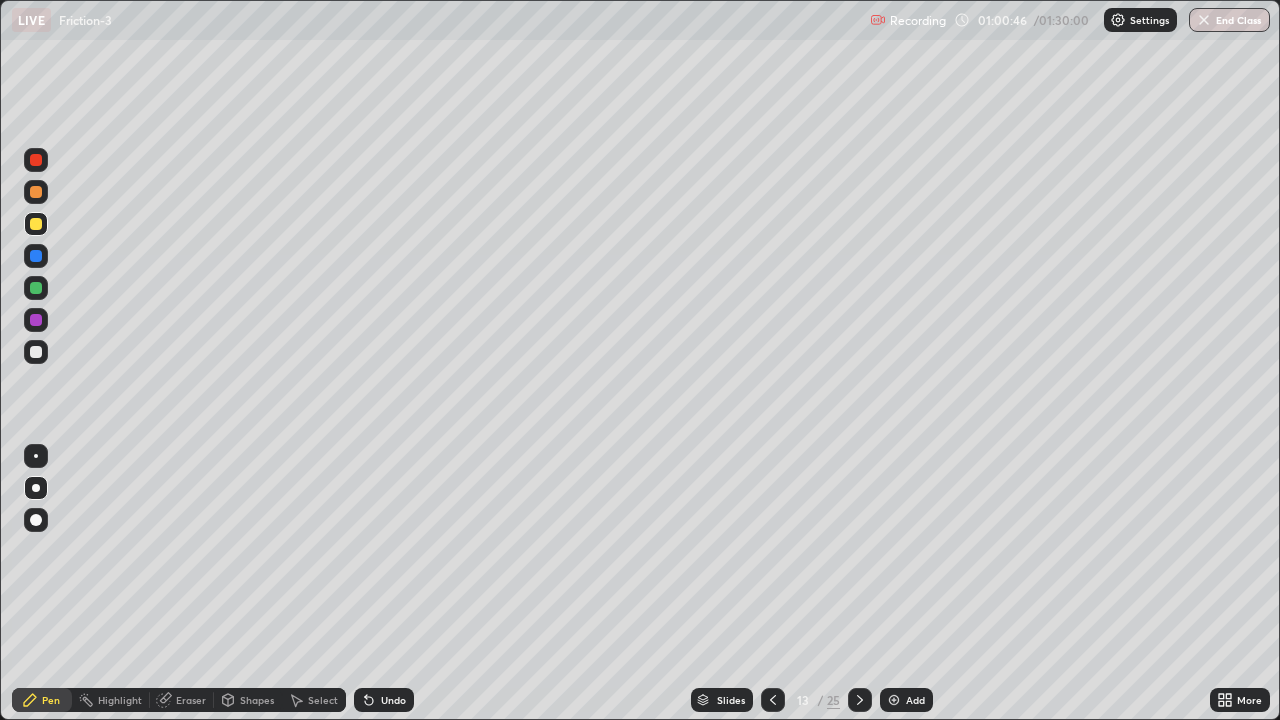 click at bounding box center (36, 160) 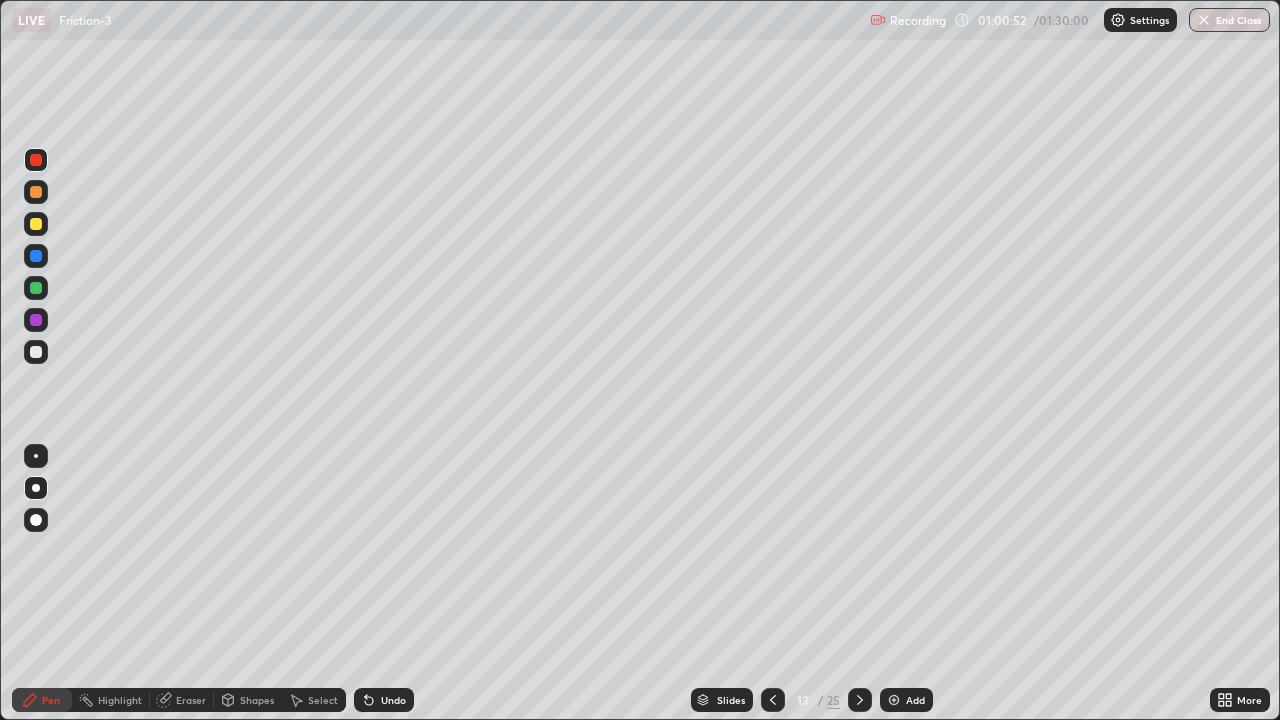 click at bounding box center [36, 288] 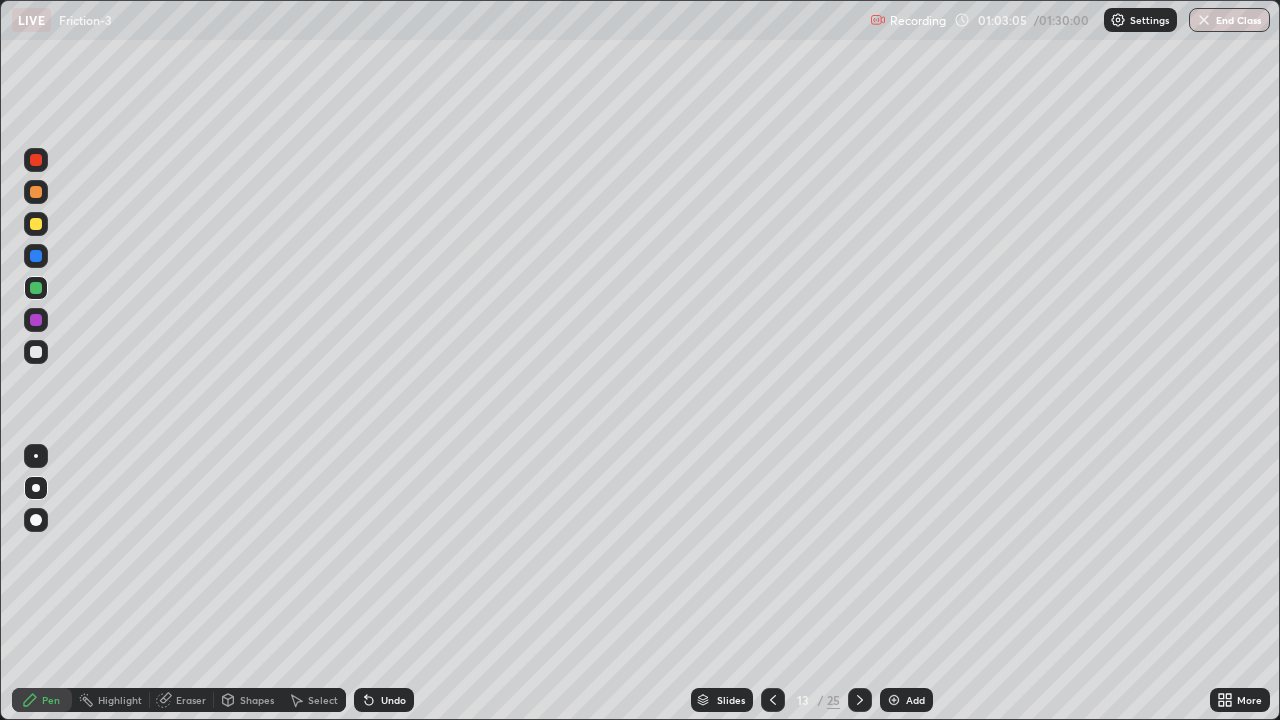 click on "Slides" at bounding box center [731, 700] 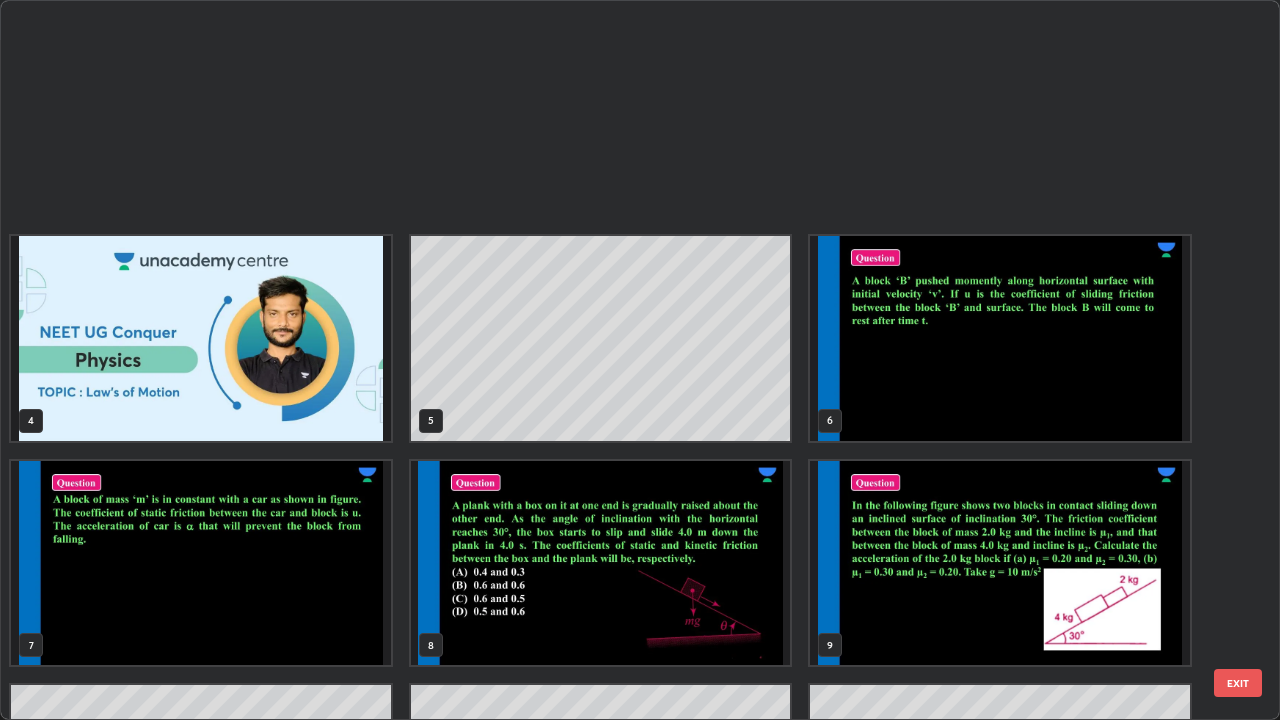 scroll, scrollTop: 405, scrollLeft: 0, axis: vertical 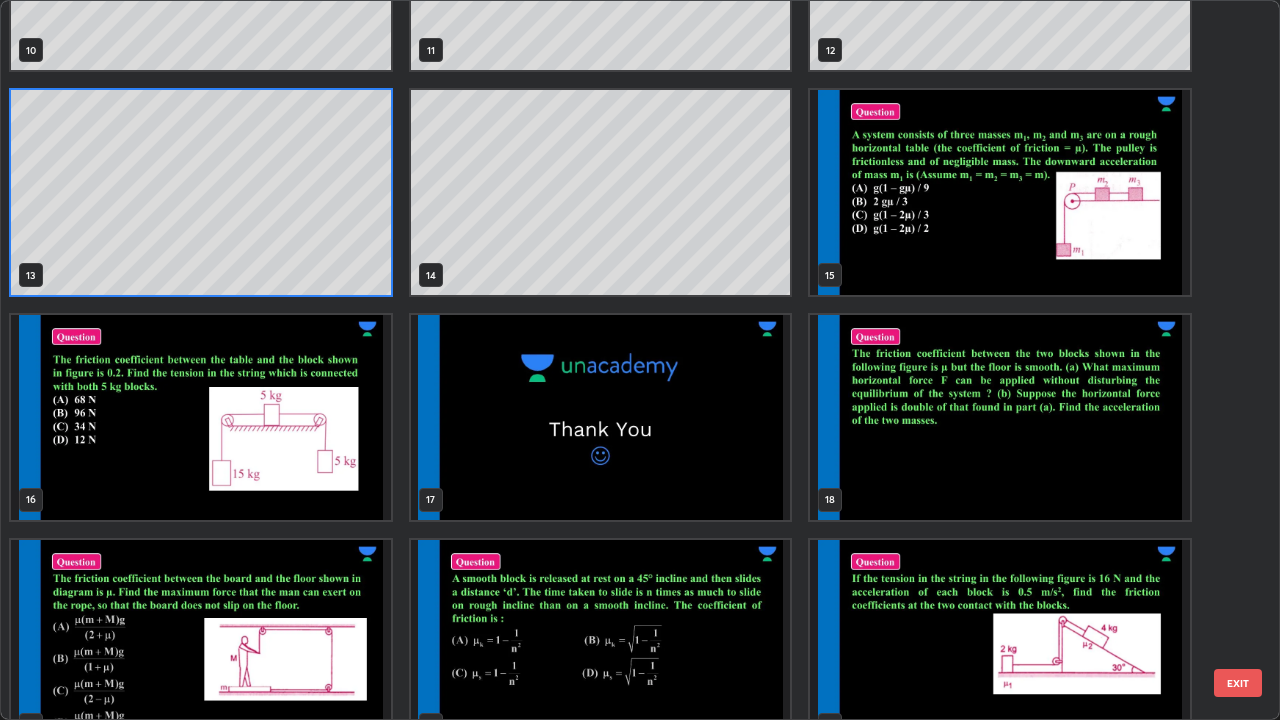 click at bounding box center (1000, 642) 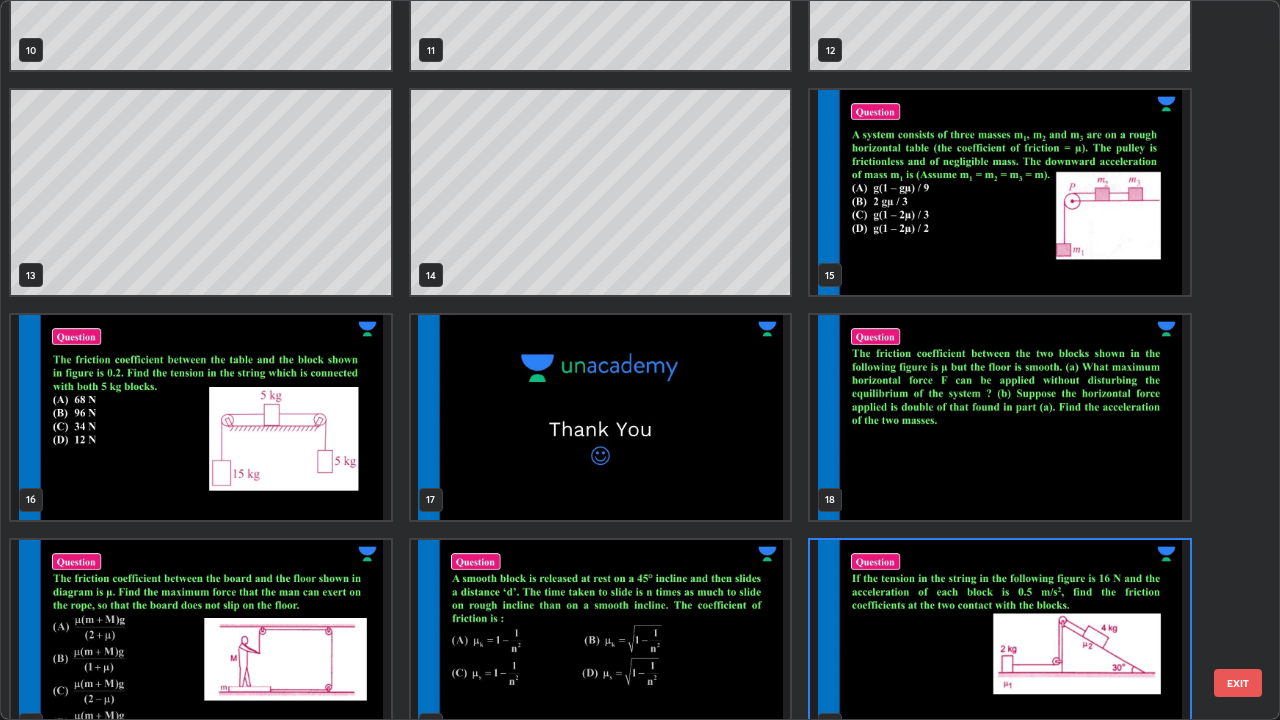 scroll, scrollTop: 854, scrollLeft: 0, axis: vertical 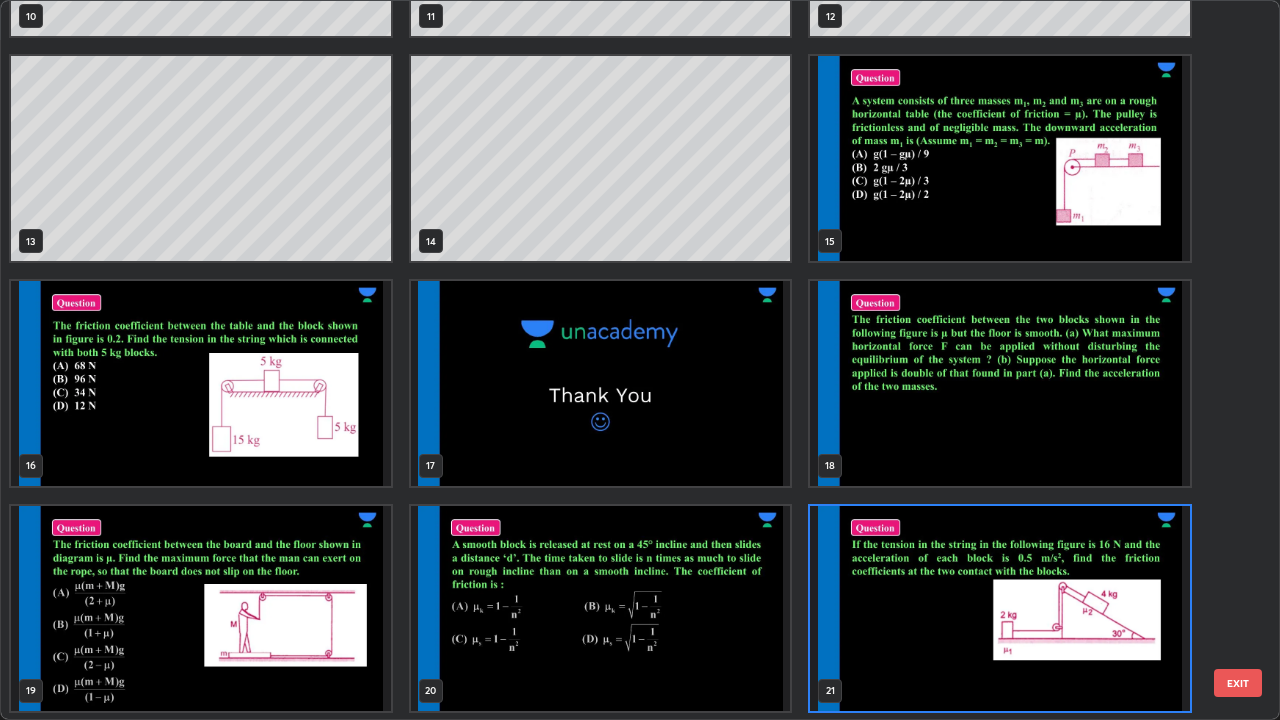 click at bounding box center [1000, 608] 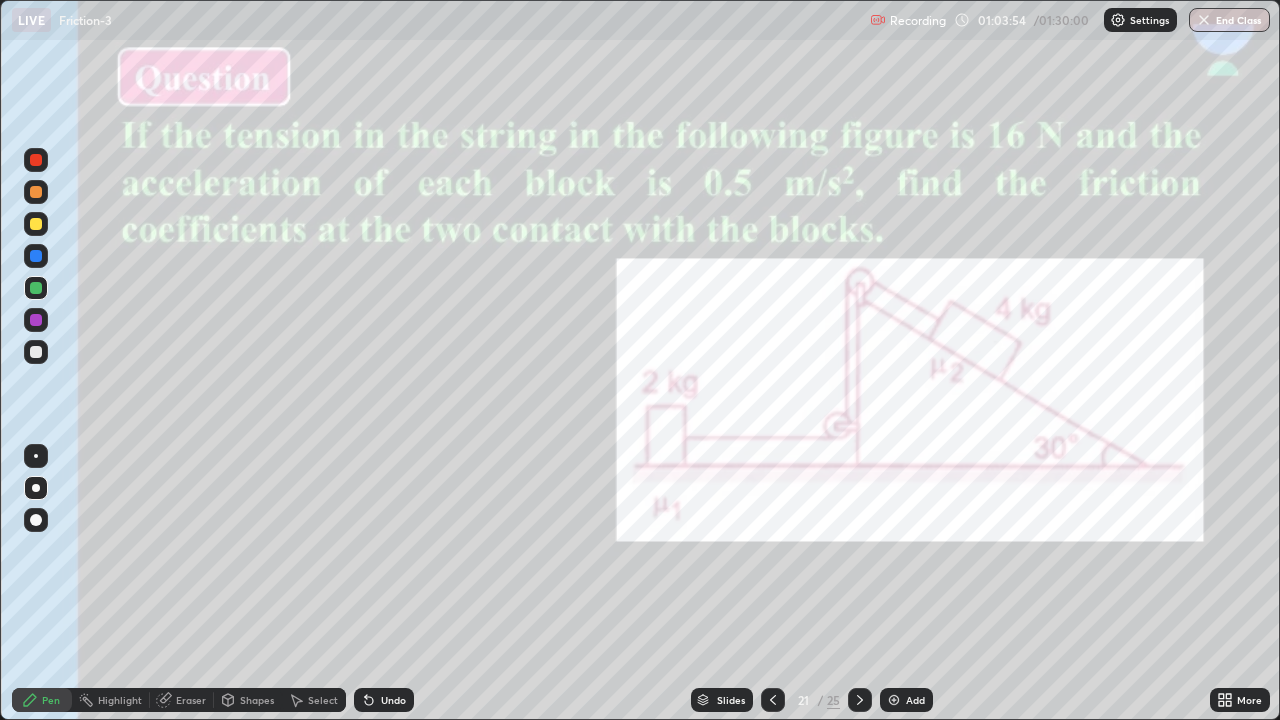 click at bounding box center (36, 224) 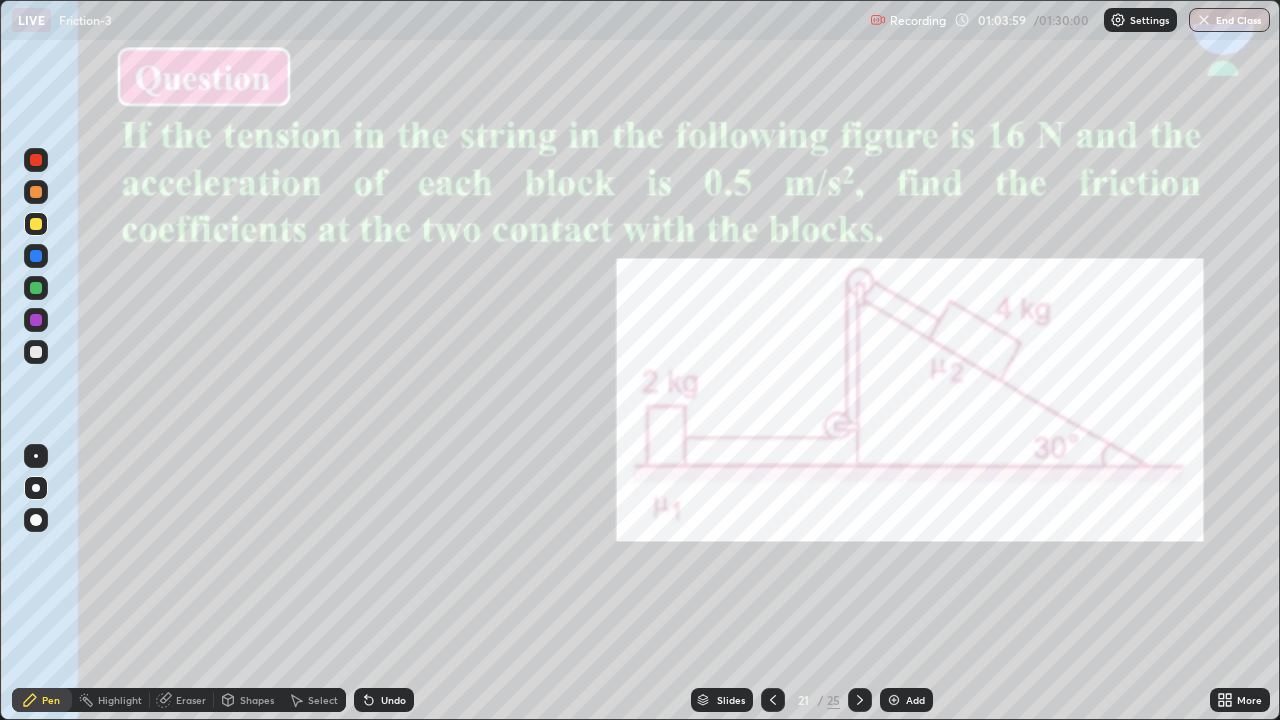 click at bounding box center [36, 160] 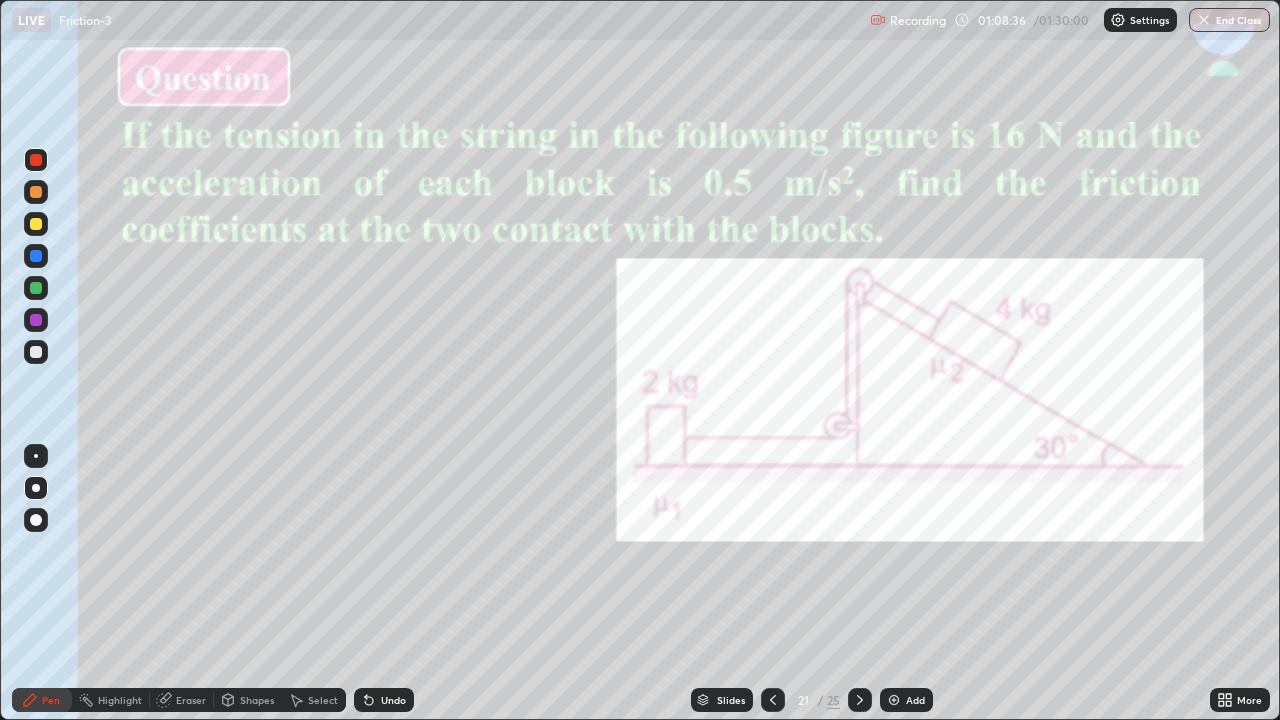 click at bounding box center (36, 352) 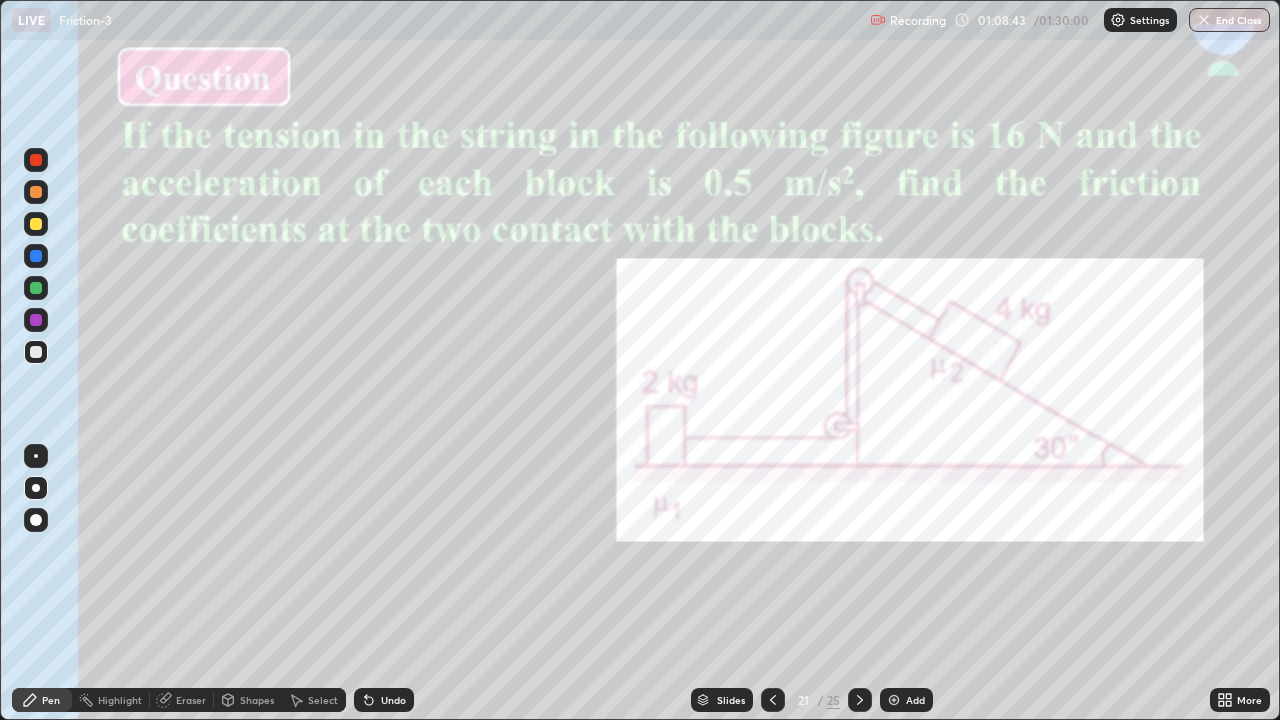 click at bounding box center [36, 224] 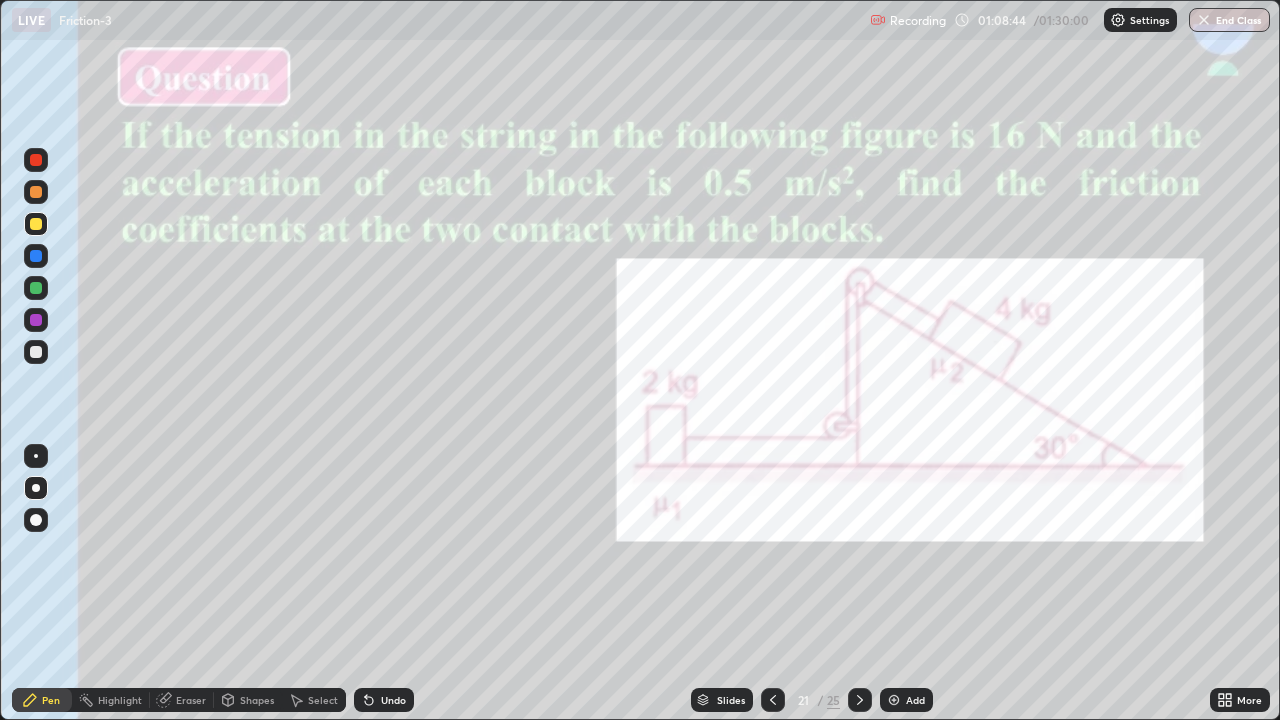 click at bounding box center [36, 160] 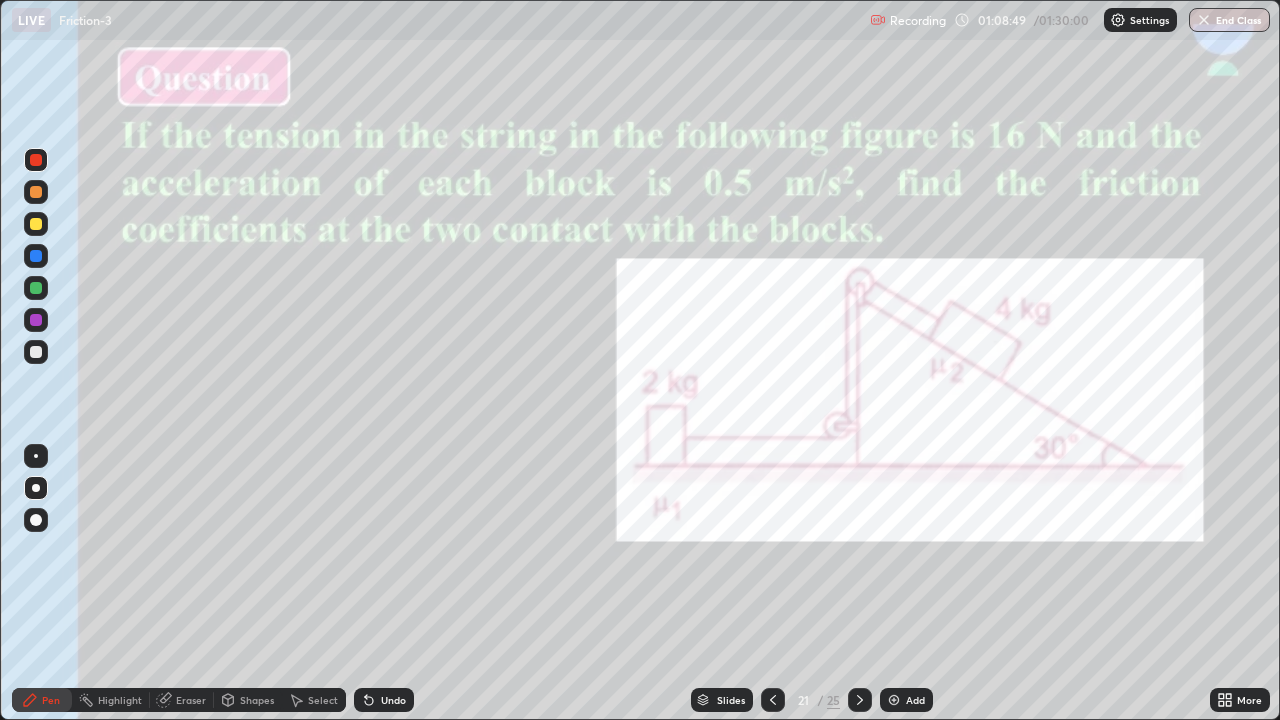 click at bounding box center [36, 192] 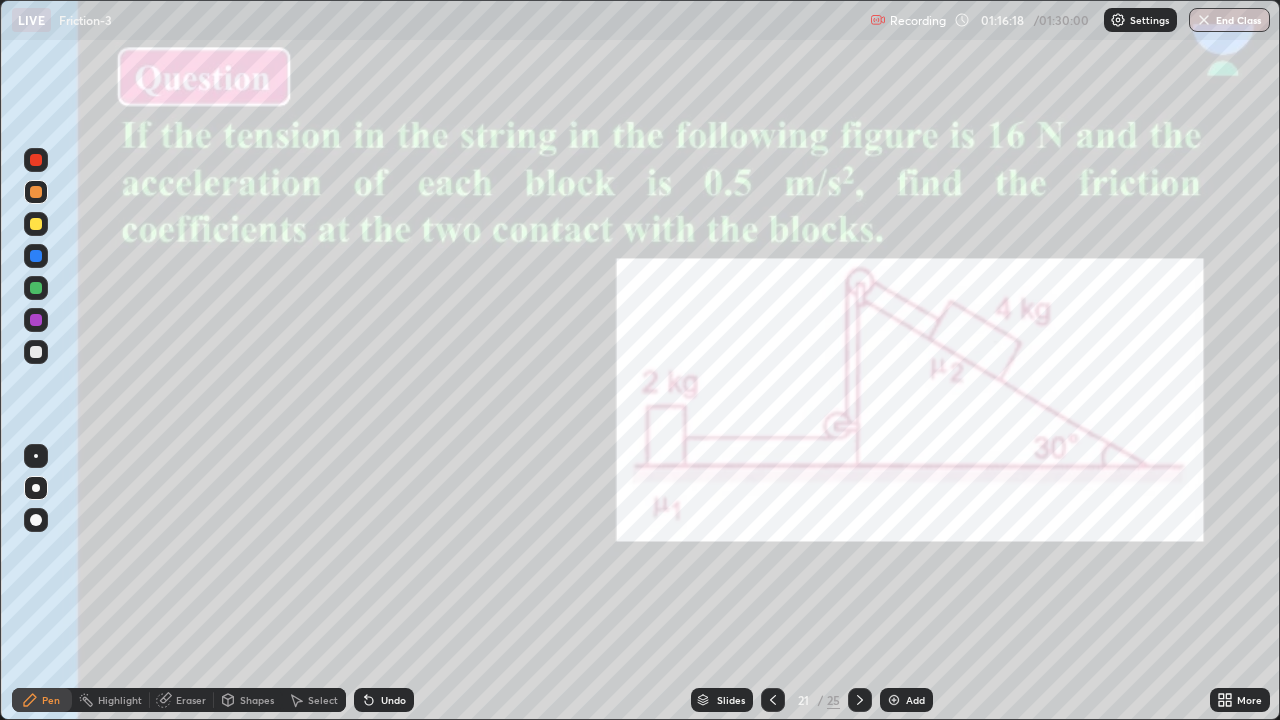 click on "Slides" at bounding box center [731, 700] 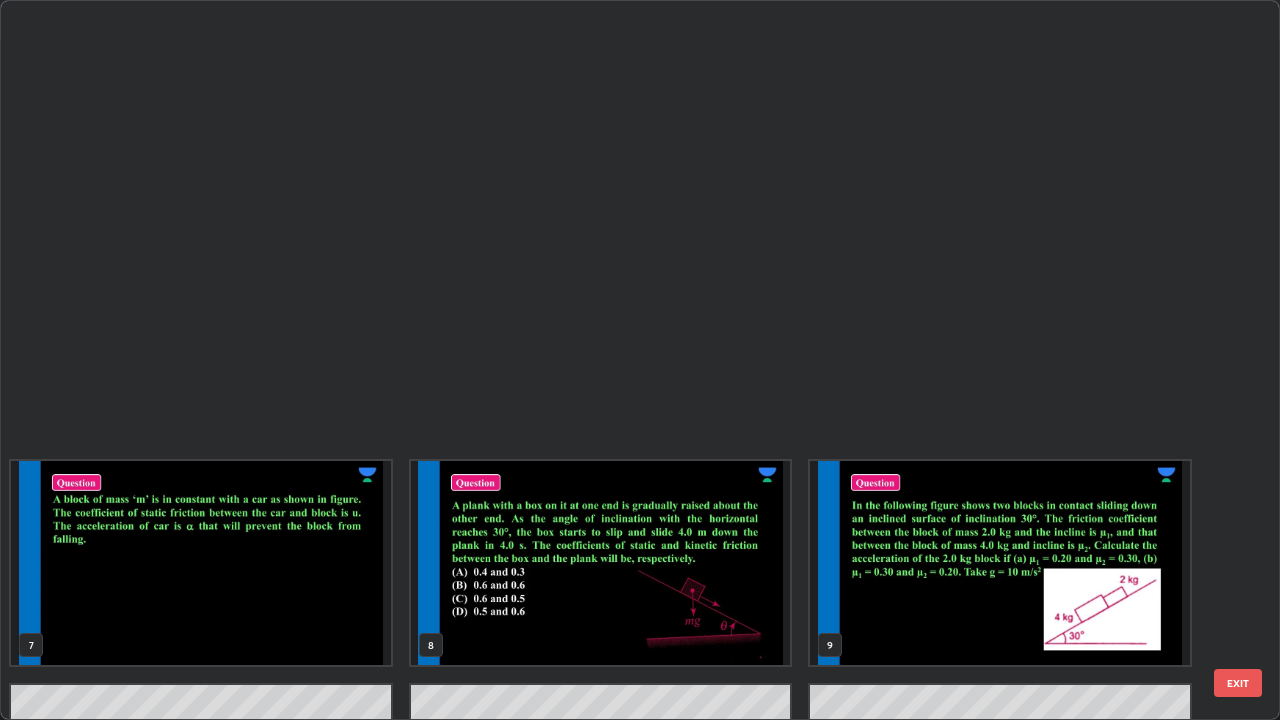 scroll, scrollTop: 854, scrollLeft: 0, axis: vertical 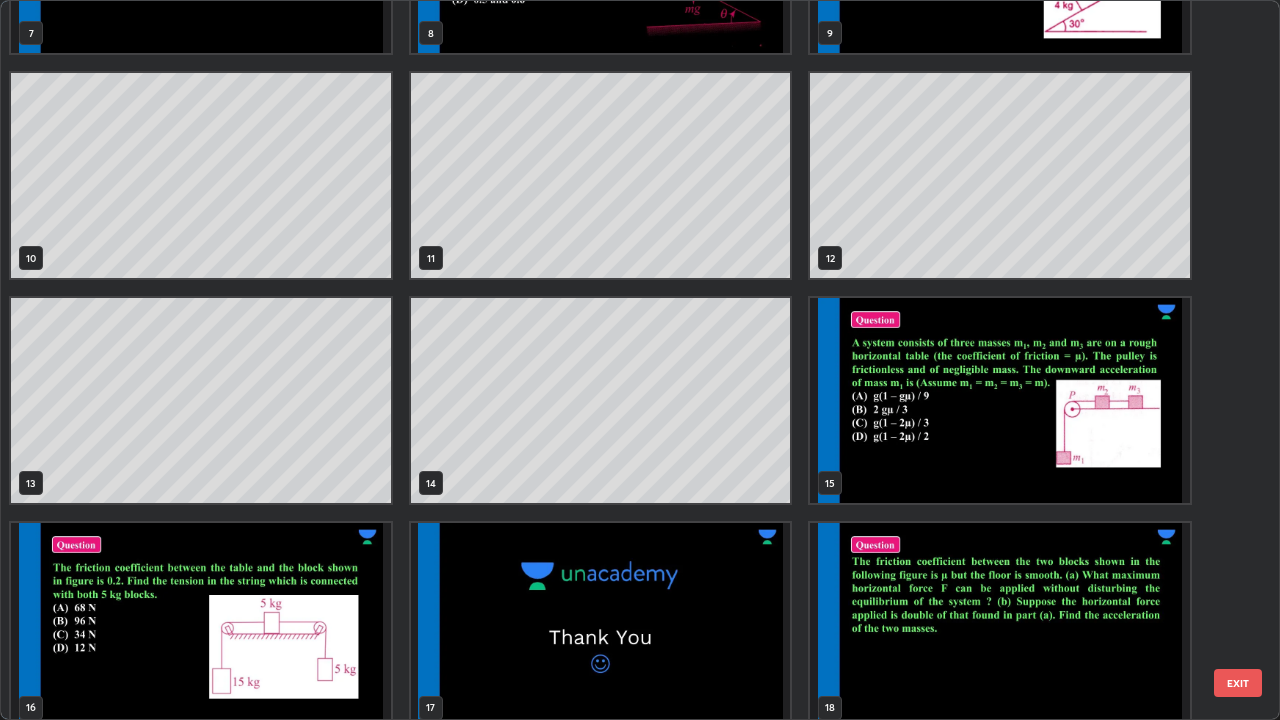 click at bounding box center [1000, 400] 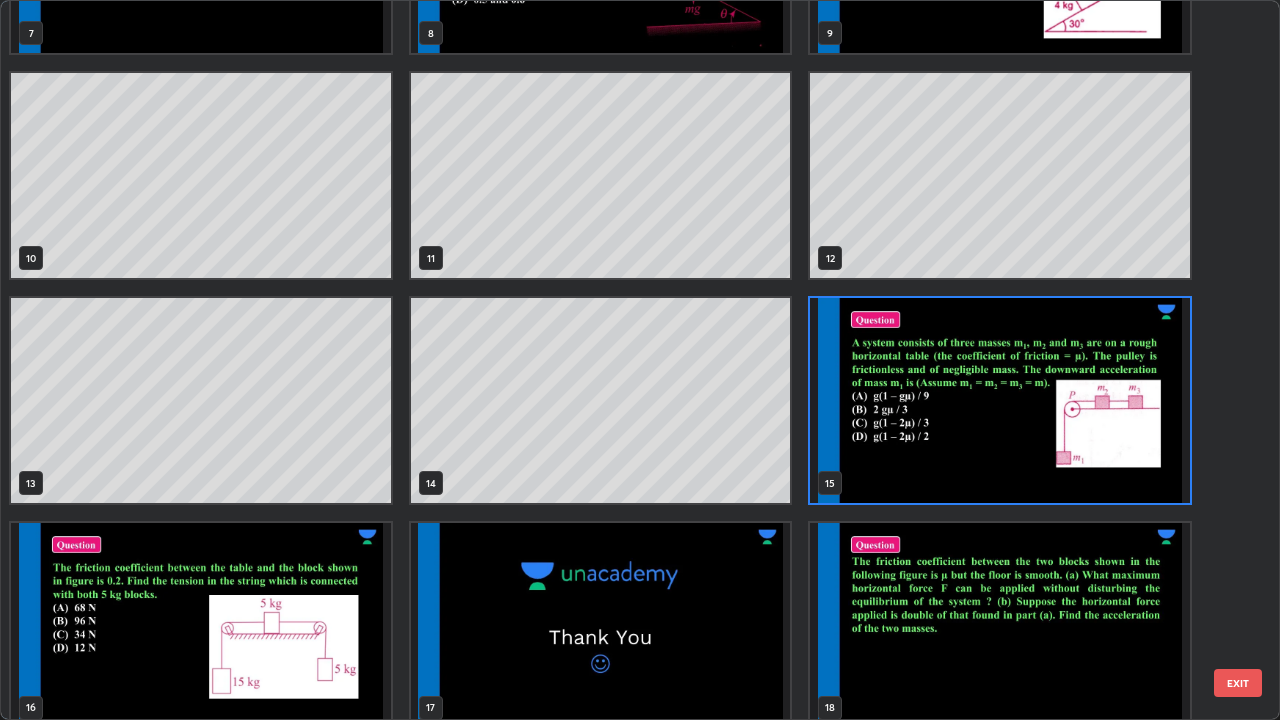 click at bounding box center [1000, 400] 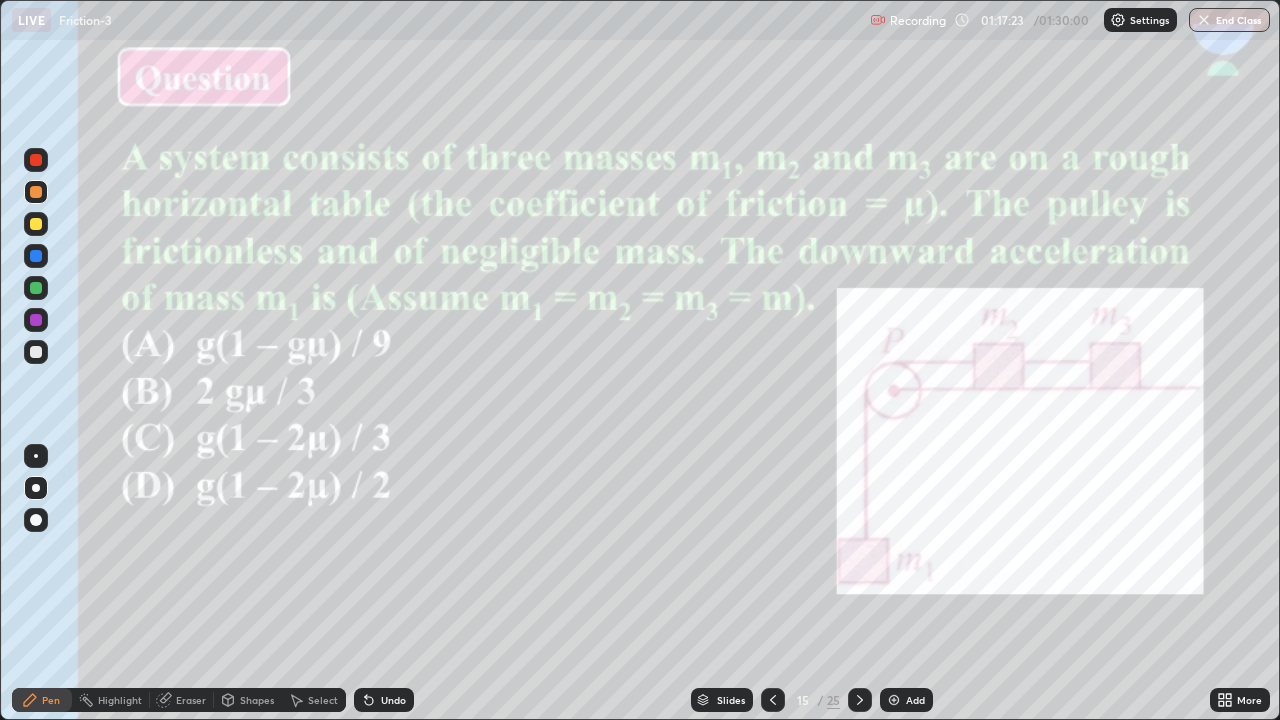 click at bounding box center (36, 224) 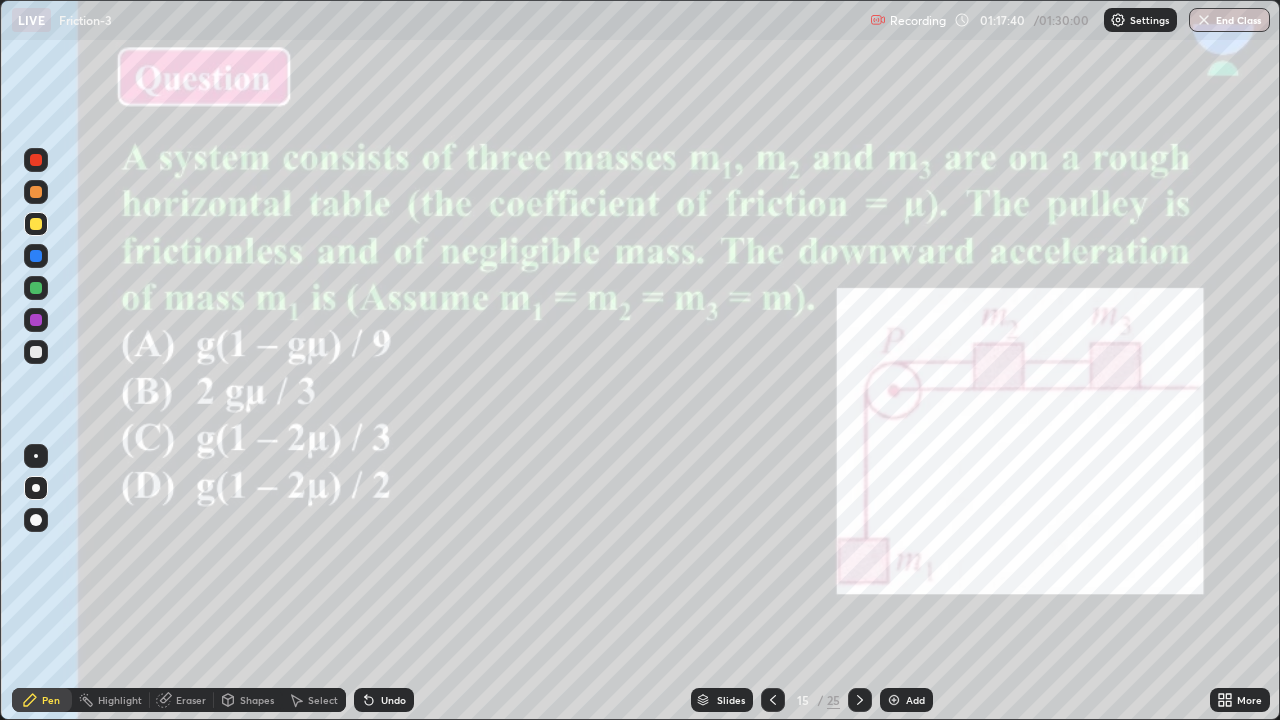 click at bounding box center (36, 160) 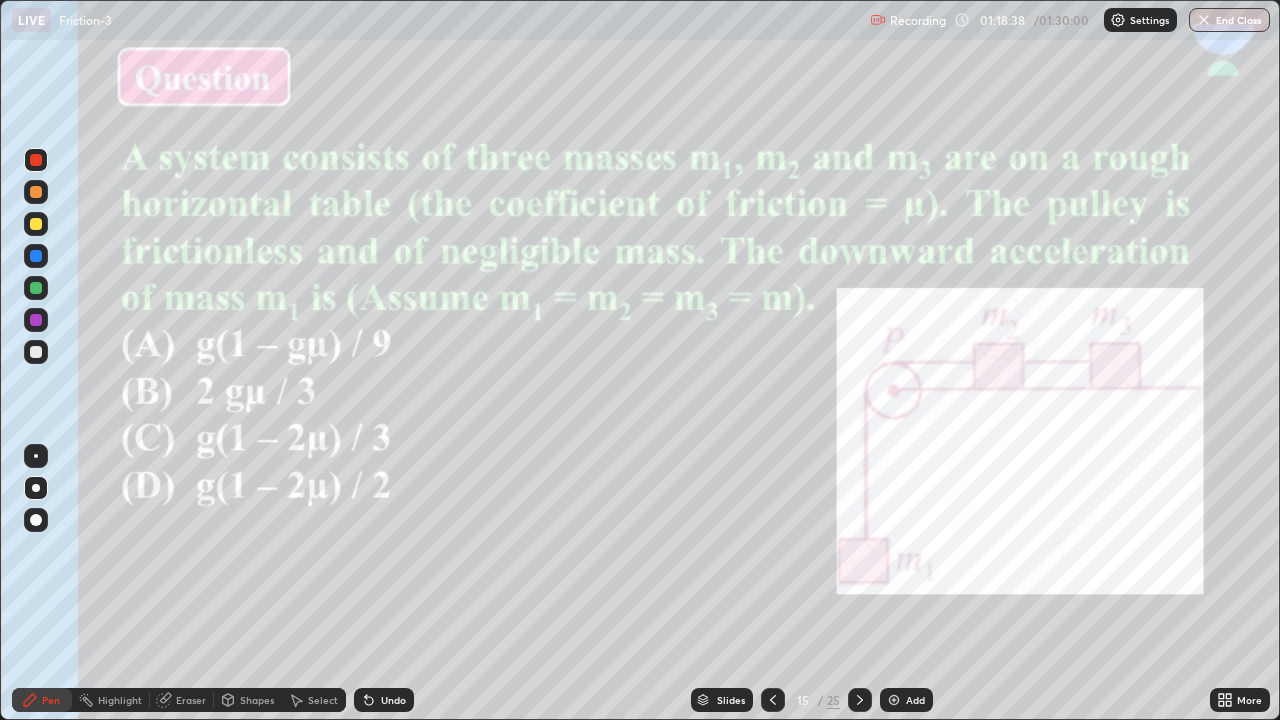 click at bounding box center (36, 224) 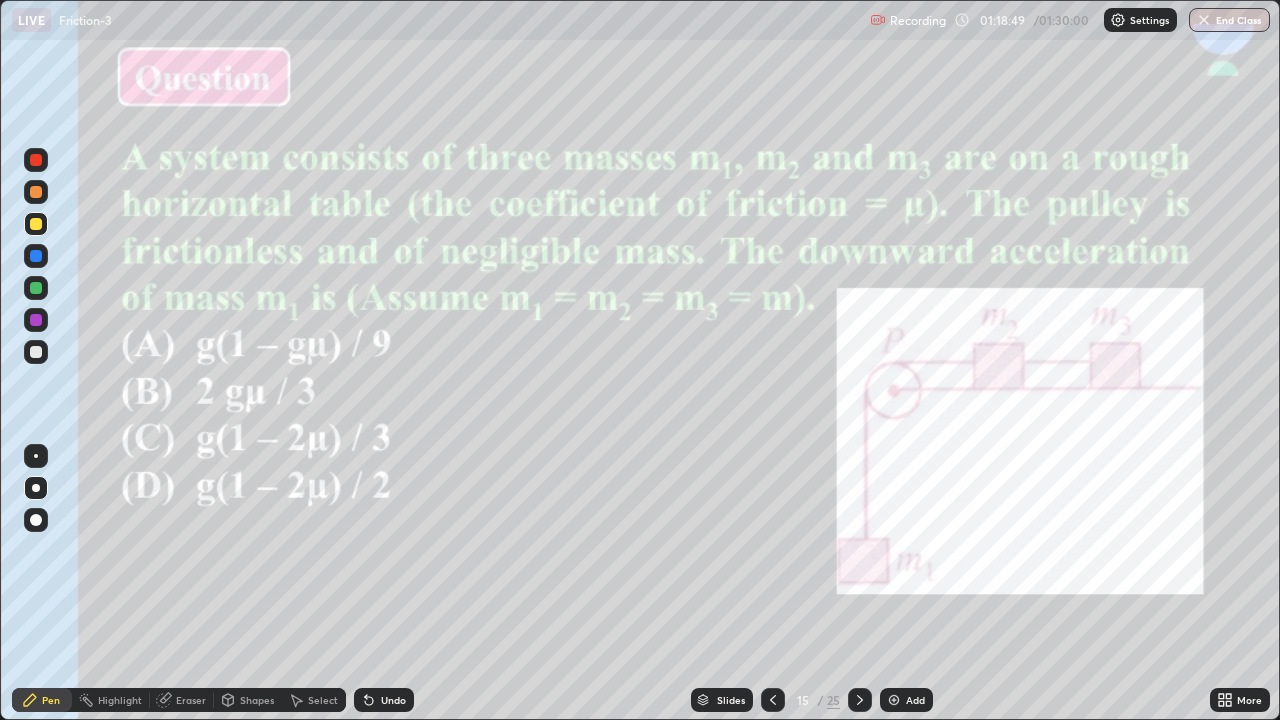 click at bounding box center (36, 160) 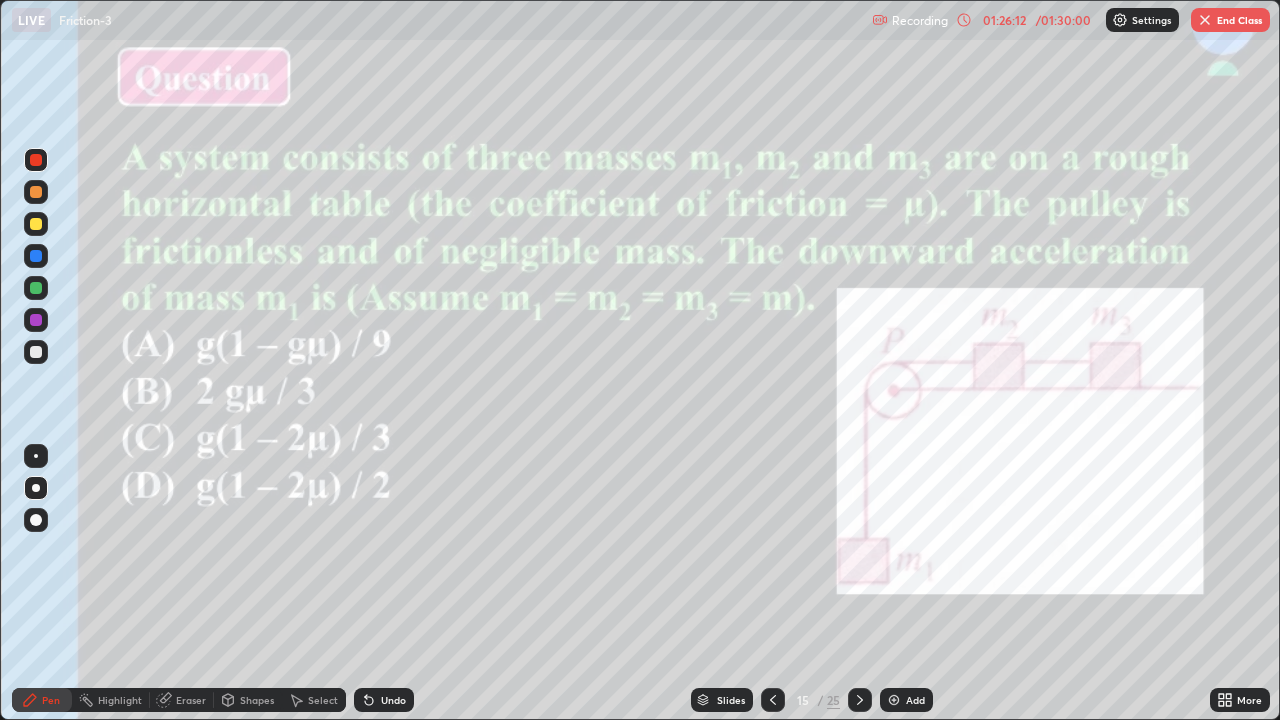 click on "End Class" at bounding box center (1230, 20) 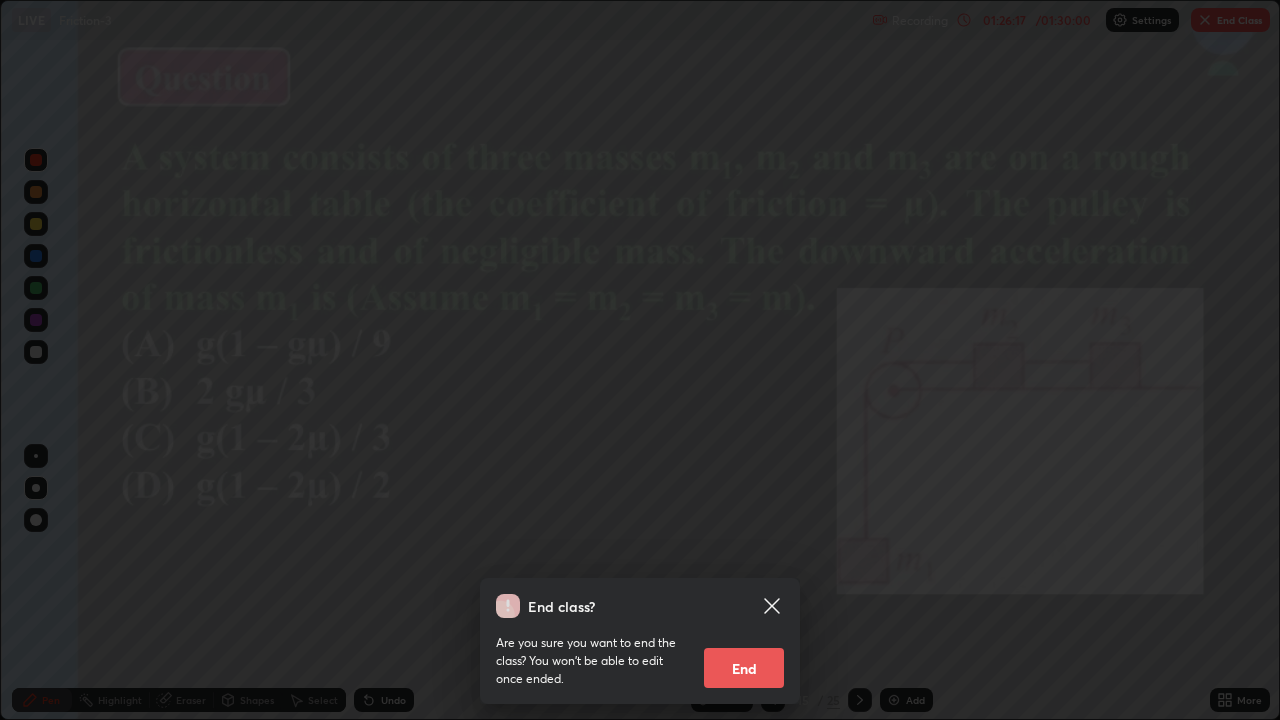 click on "End" at bounding box center (744, 668) 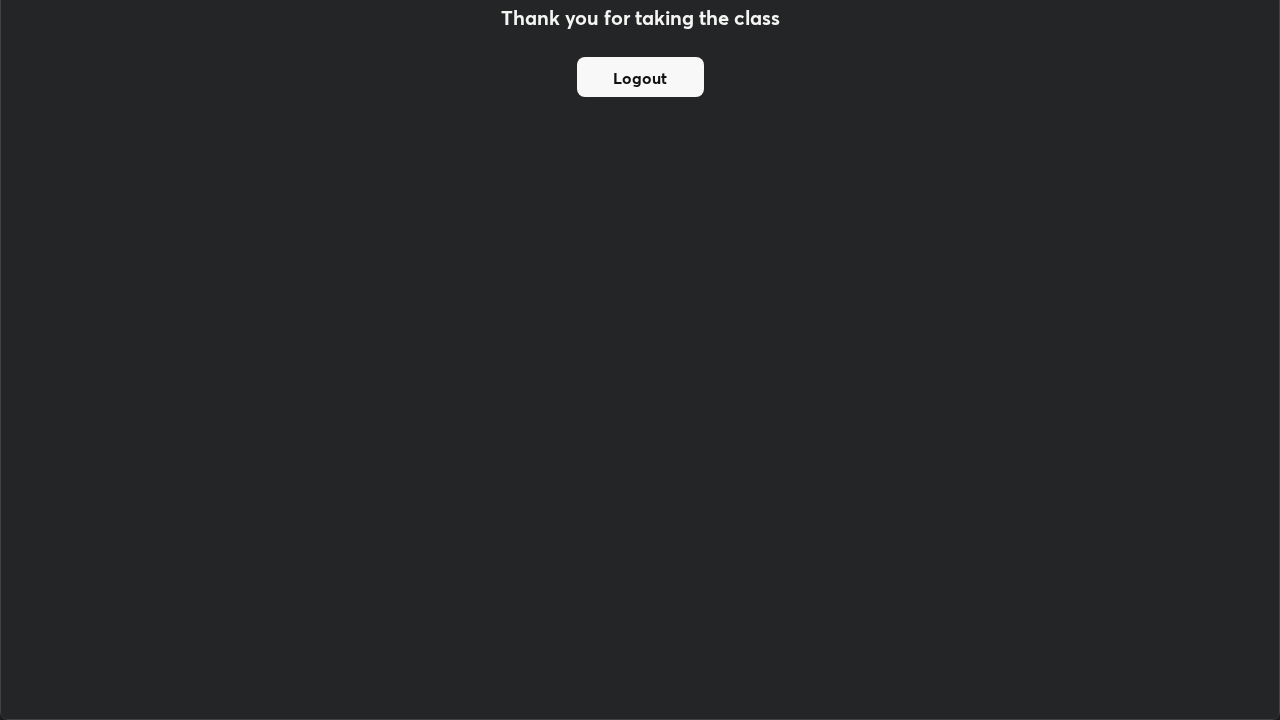 scroll, scrollTop: 99280, scrollLeft: 98720, axis: both 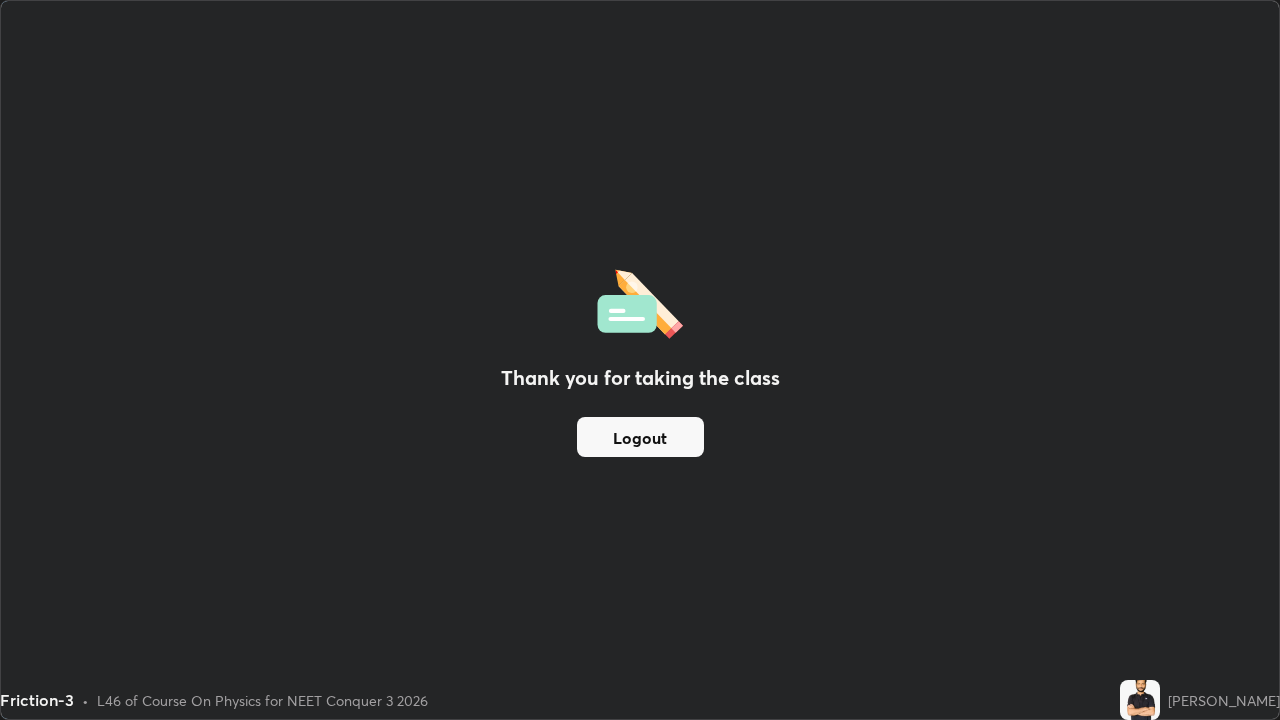 click on "Logout" at bounding box center [640, 437] 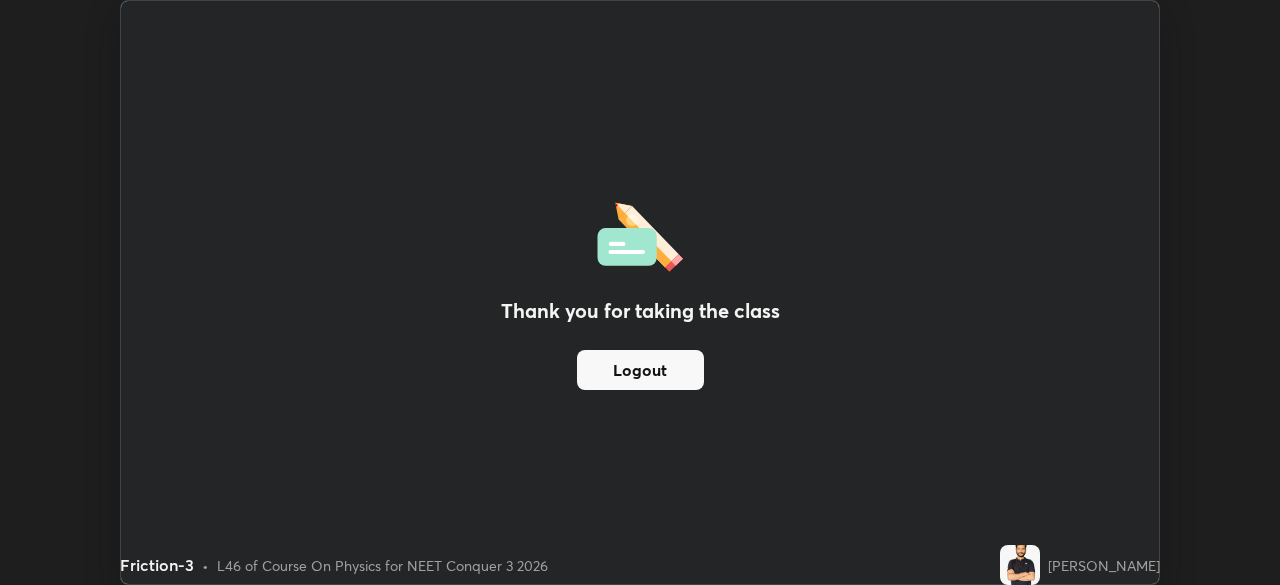 scroll, scrollTop: 585, scrollLeft: 1280, axis: both 